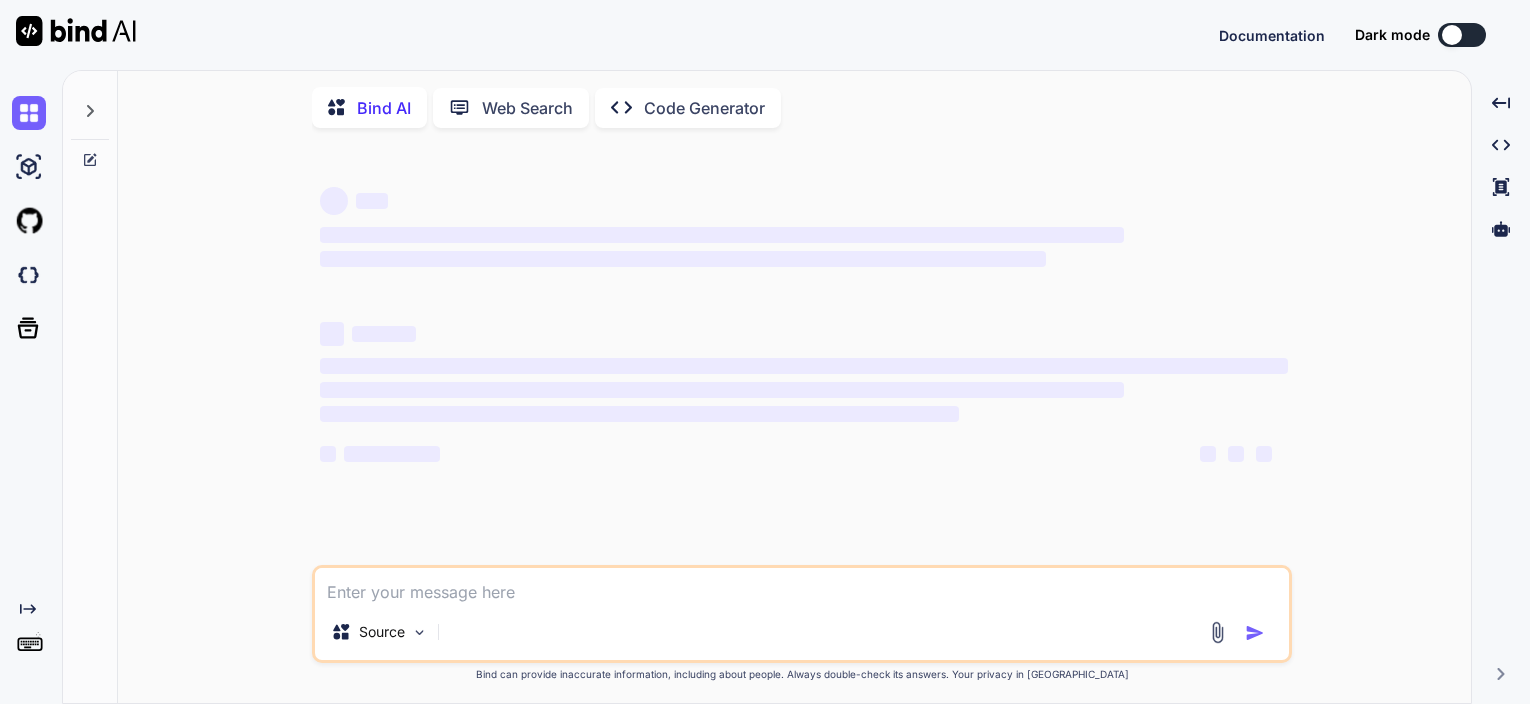 scroll, scrollTop: 0, scrollLeft: 0, axis: both 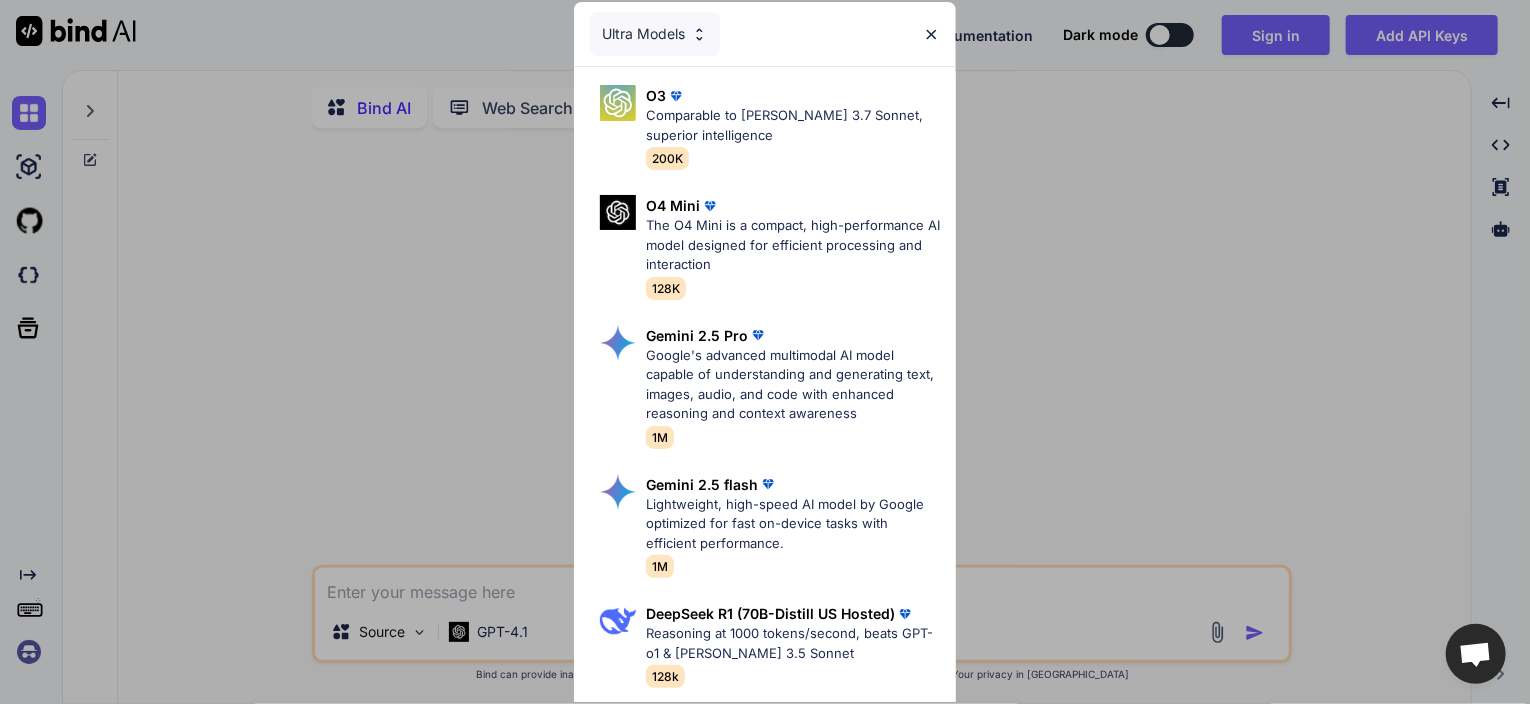 click at bounding box center (931, 34) 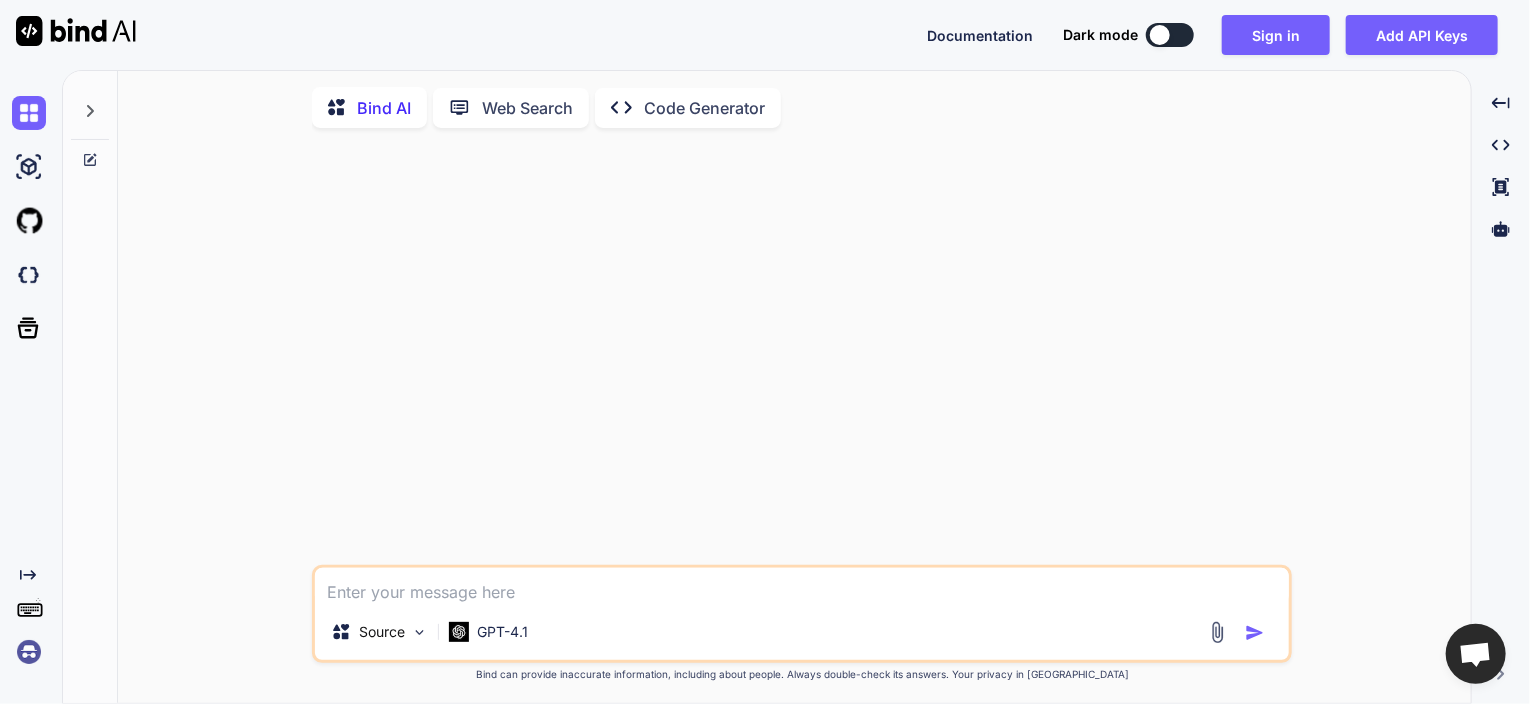 click at bounding box center [90, 105] 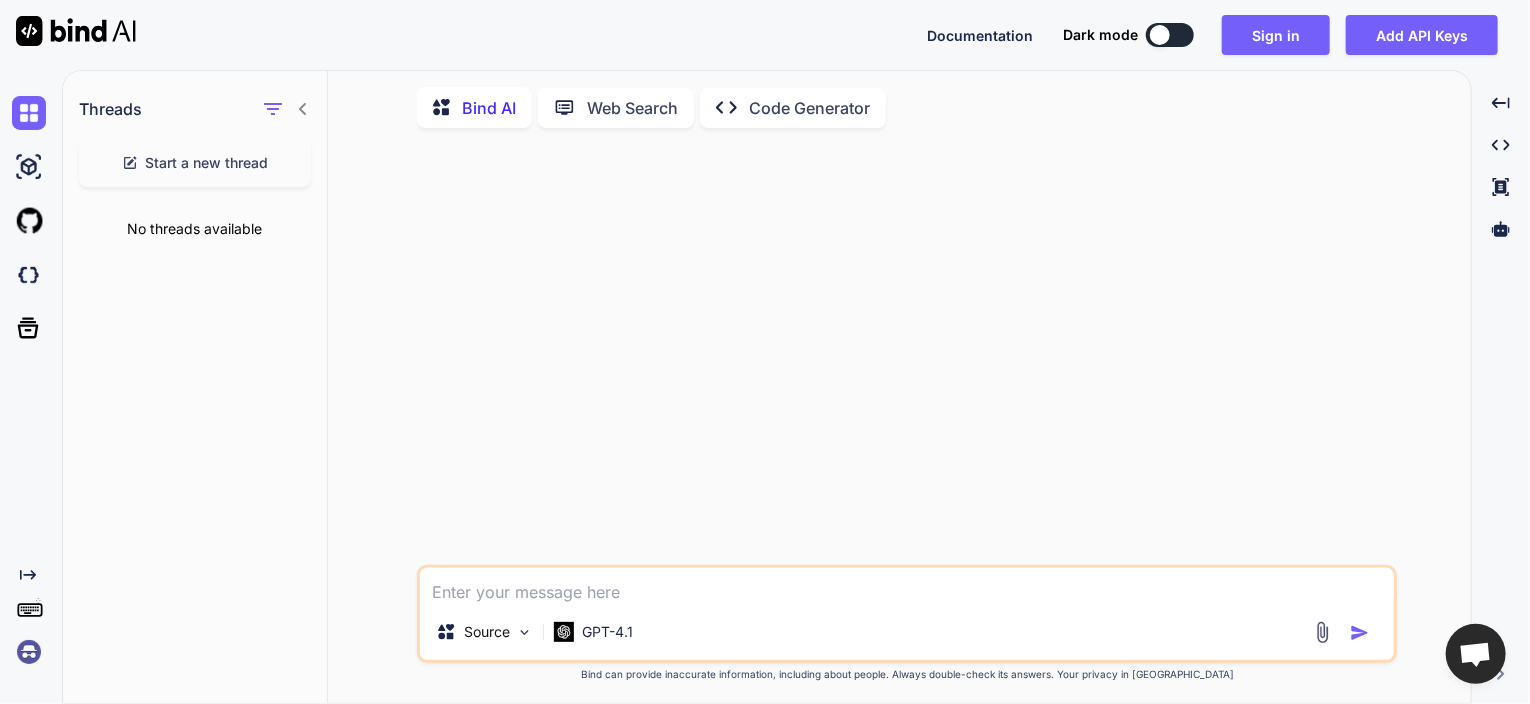 click 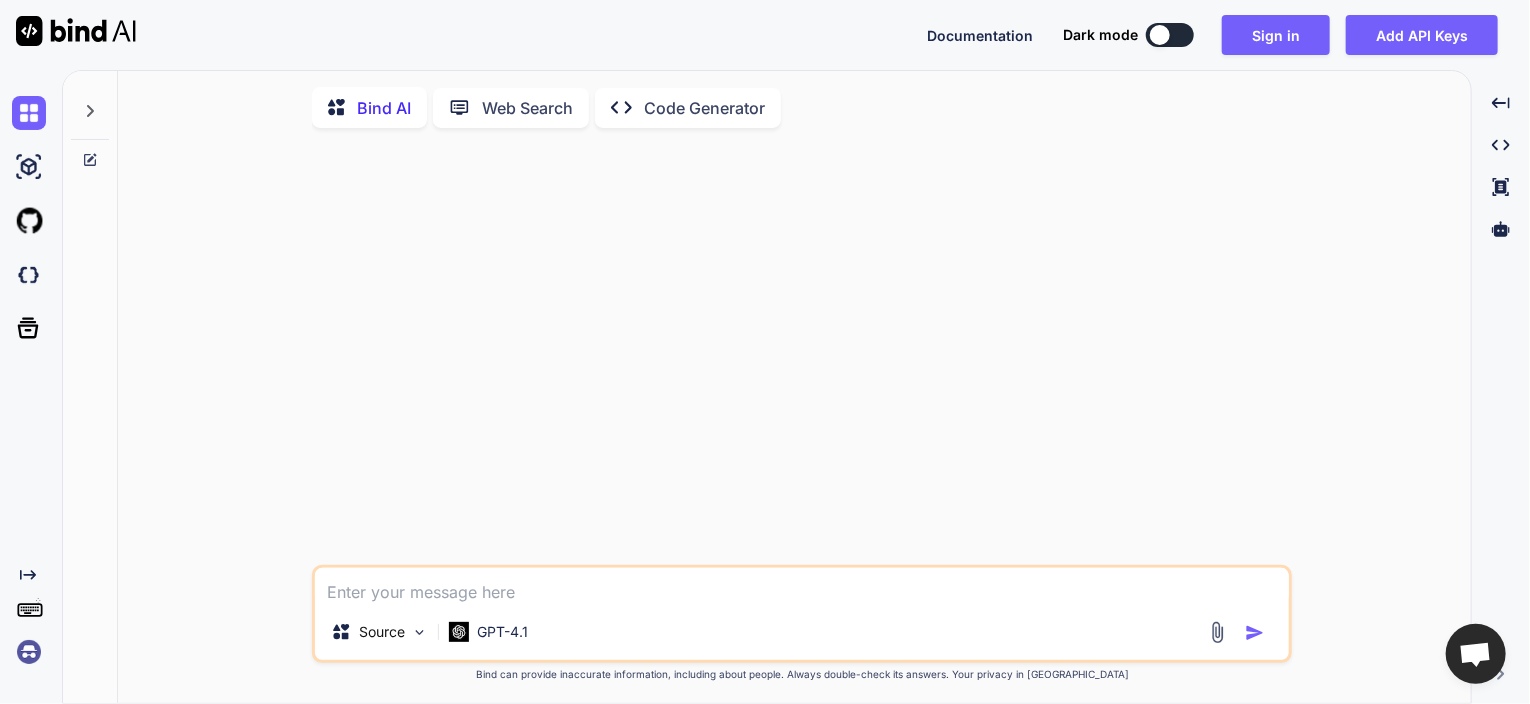 type on "x" 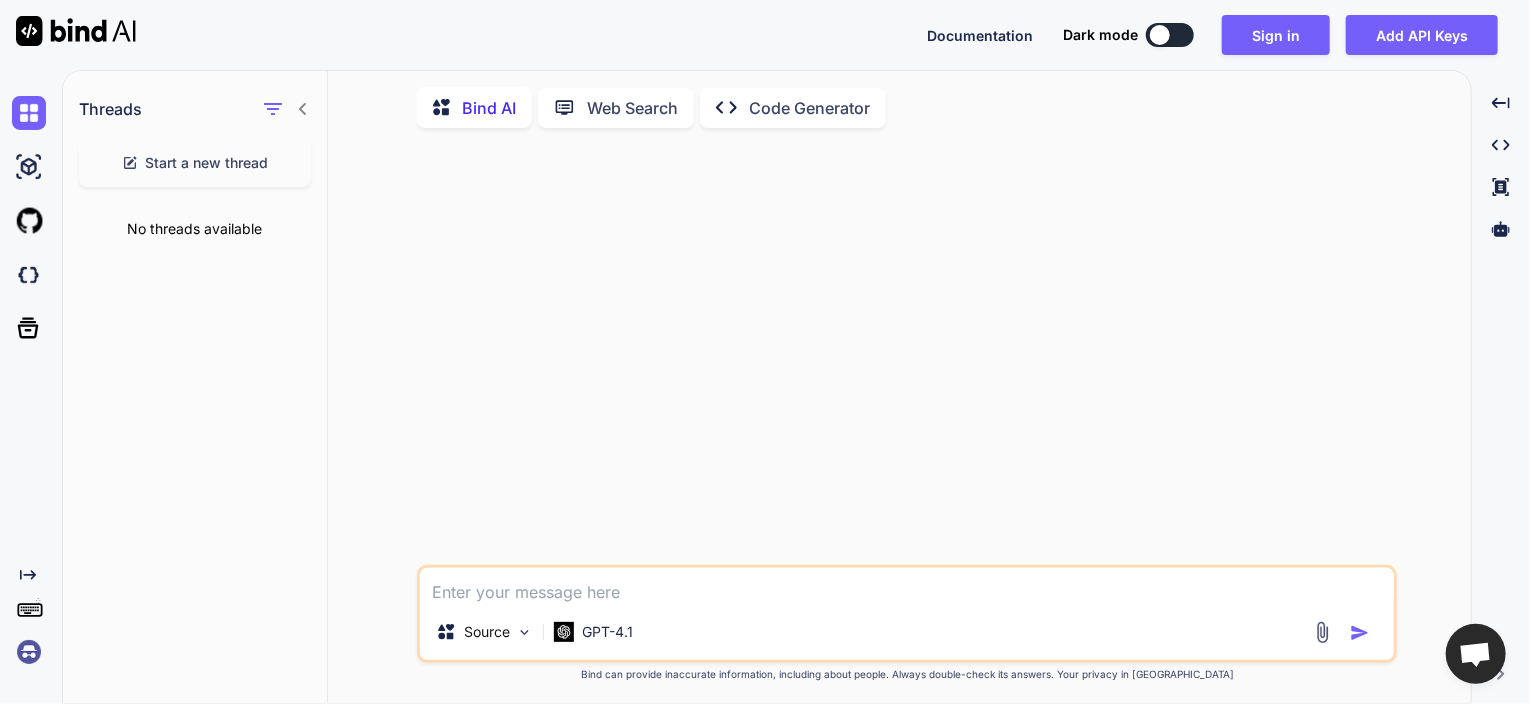click on "Threads" at bounding box center [195, 105] 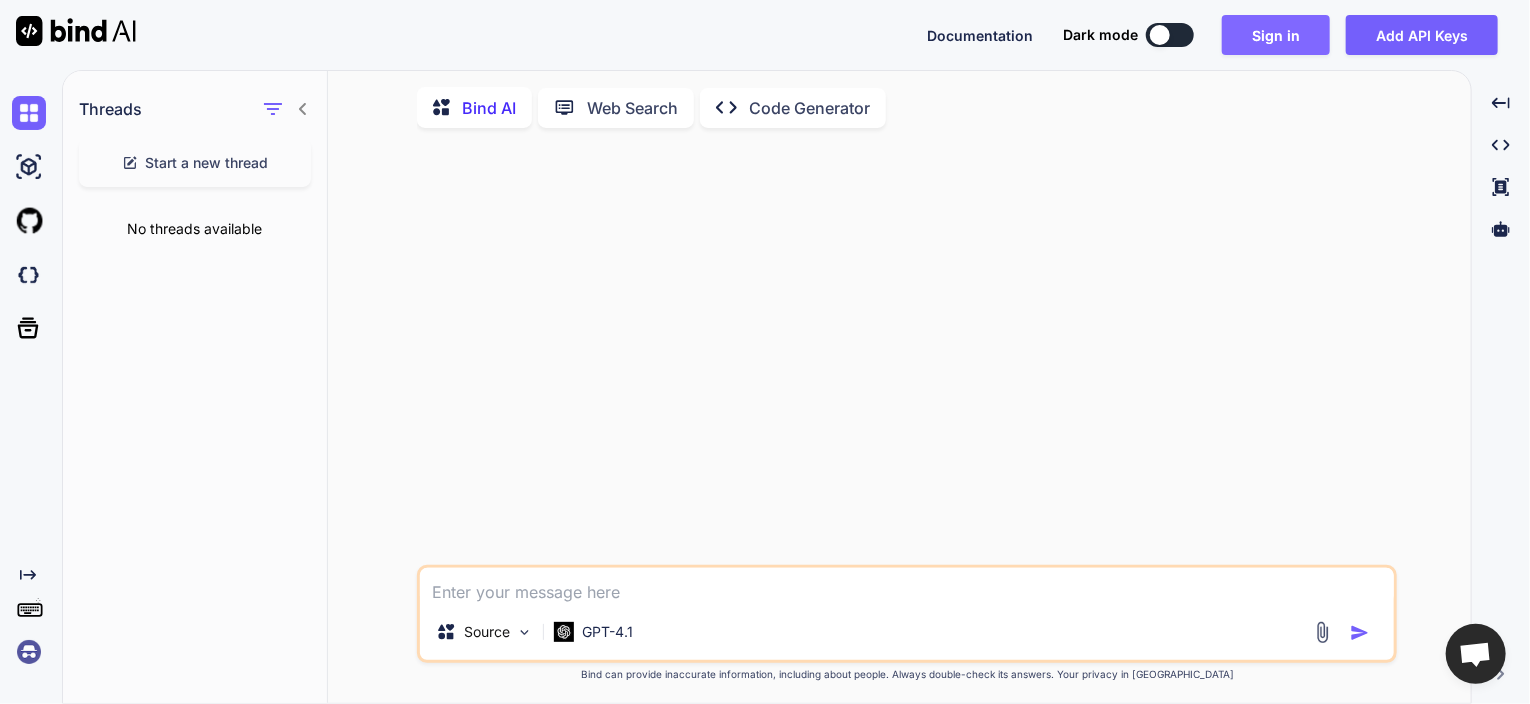 click on "Sign in" at bounding box center (1276, 35) 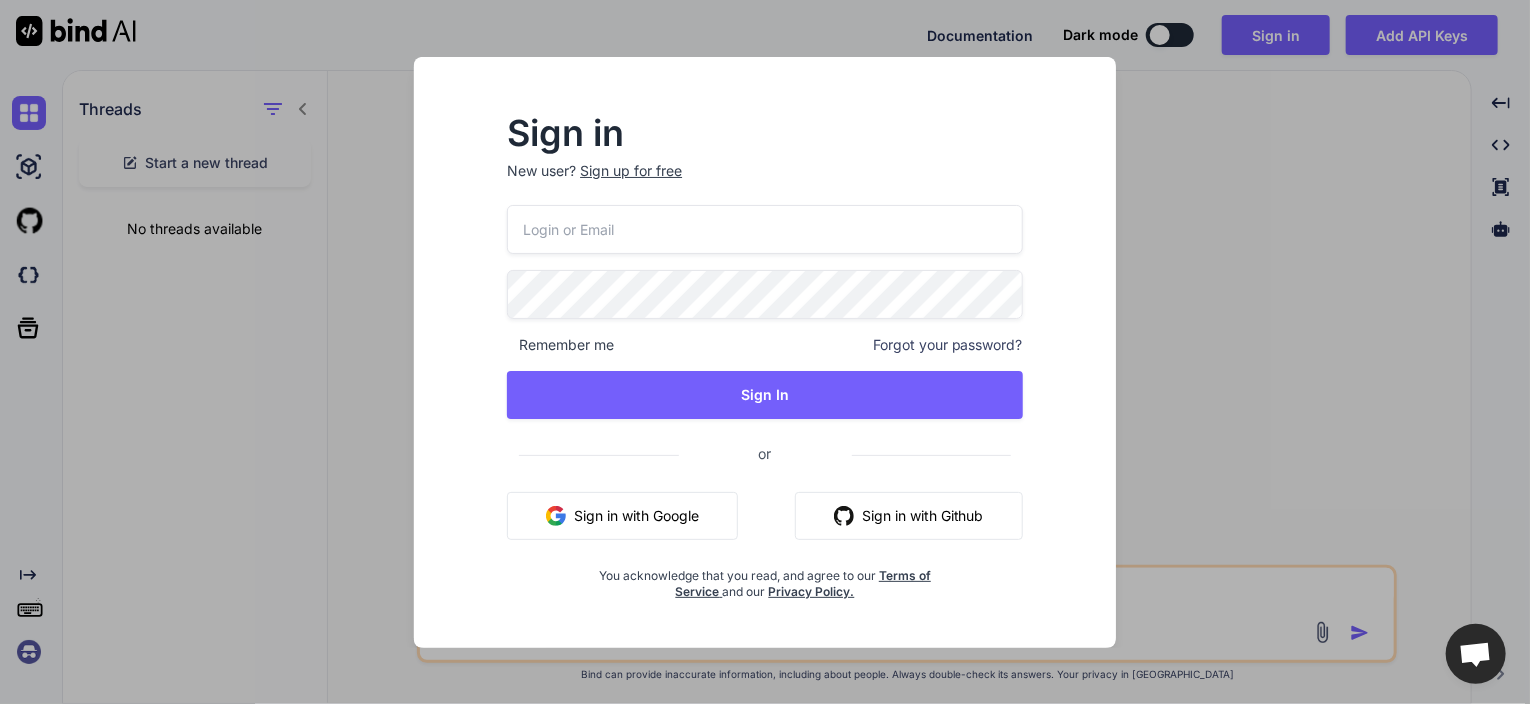 type 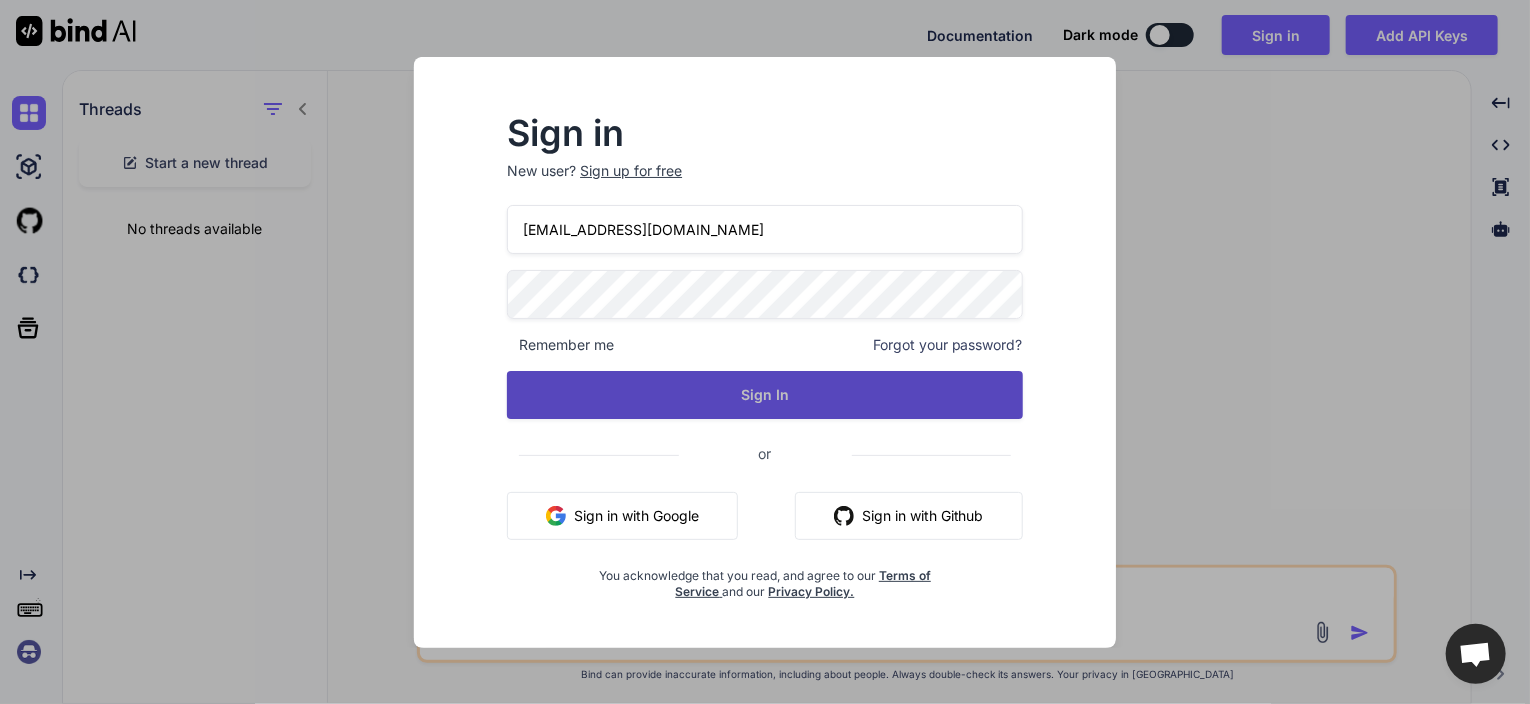 drag, startPoint x: 717, startPoint y: 397, endPoint x: 680, endPoint y: 390, distance: 37.65634 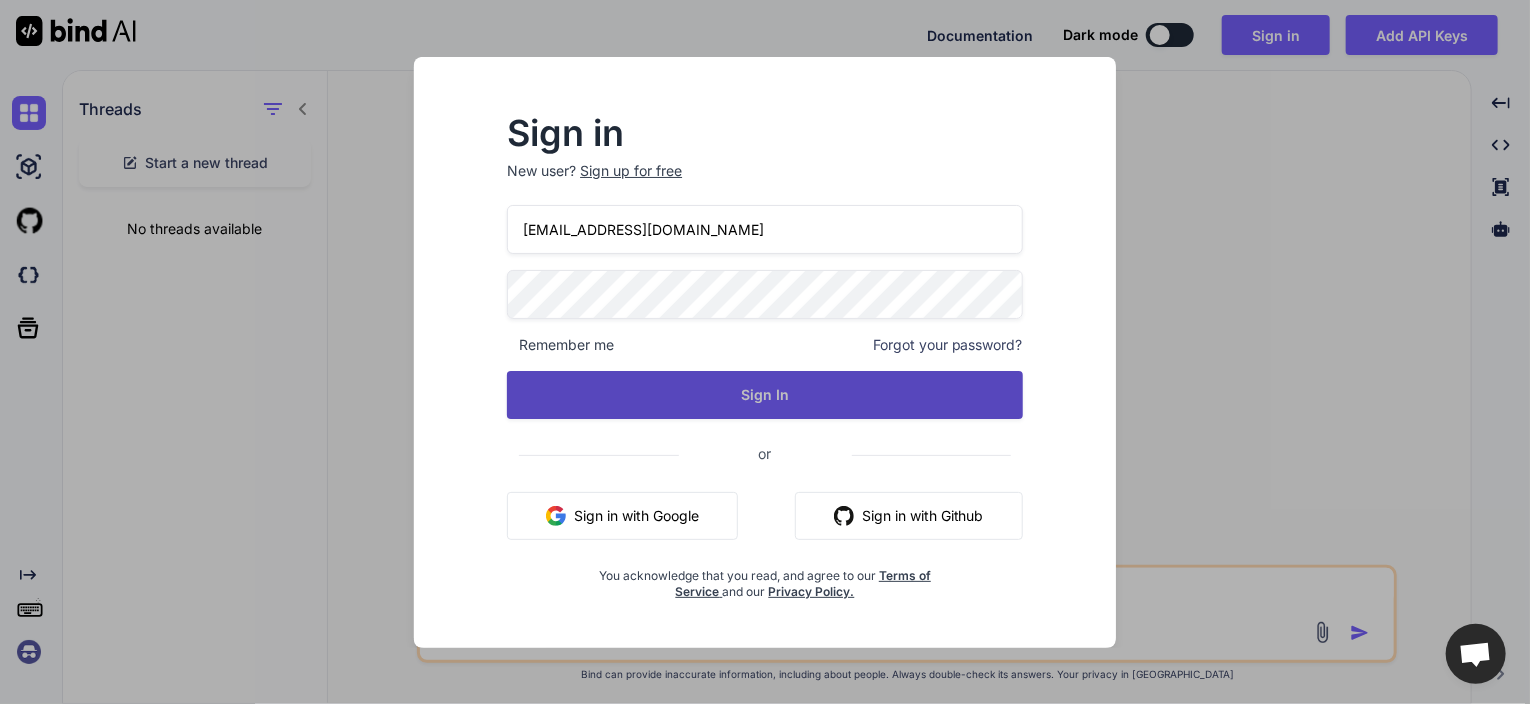click on "Sign In" at bounding box center [765, 395] 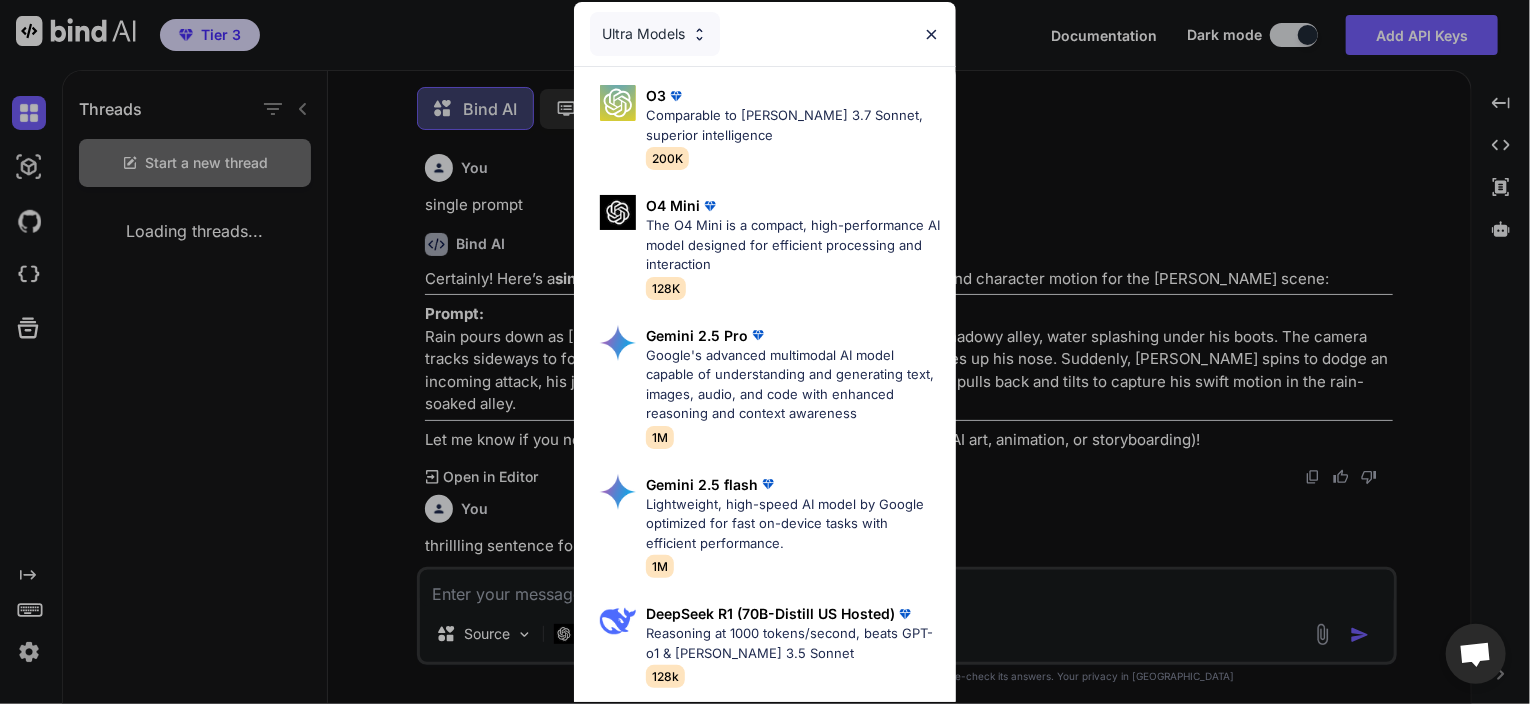 scroll, scrollTop: 375, scrollLeft: 0, axis: vertical 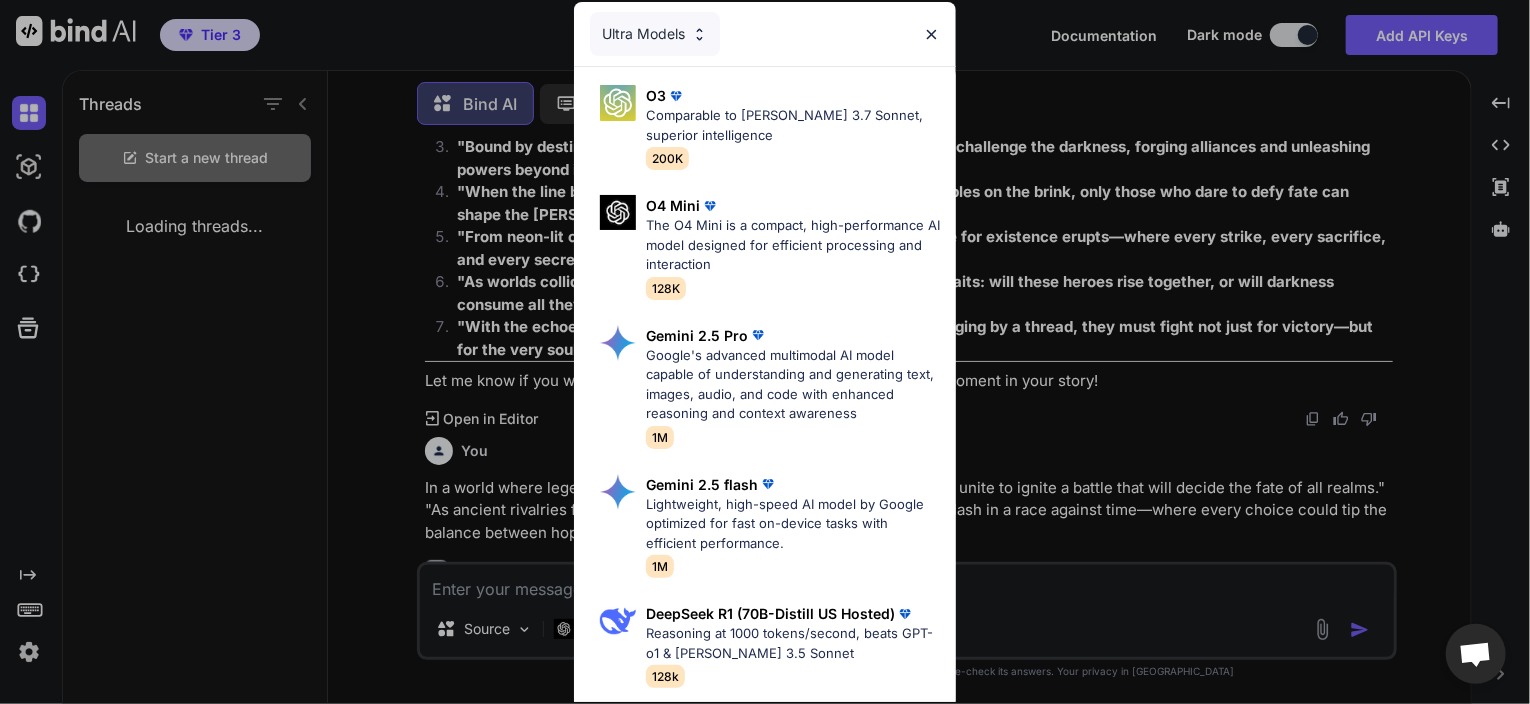 click at bounding box center (931, 34) 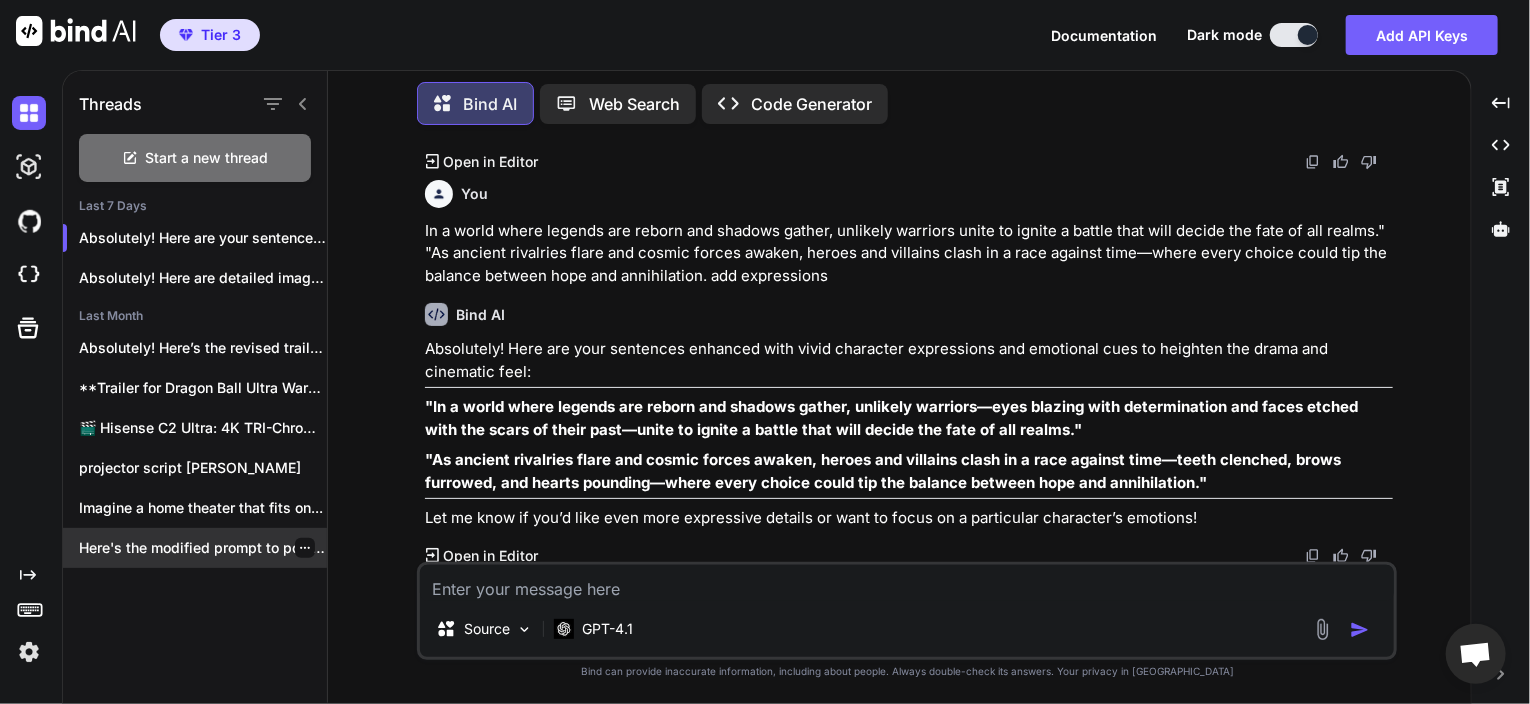 click on "Here's the modified prompt to position the..." at bounding box center (203, 548) 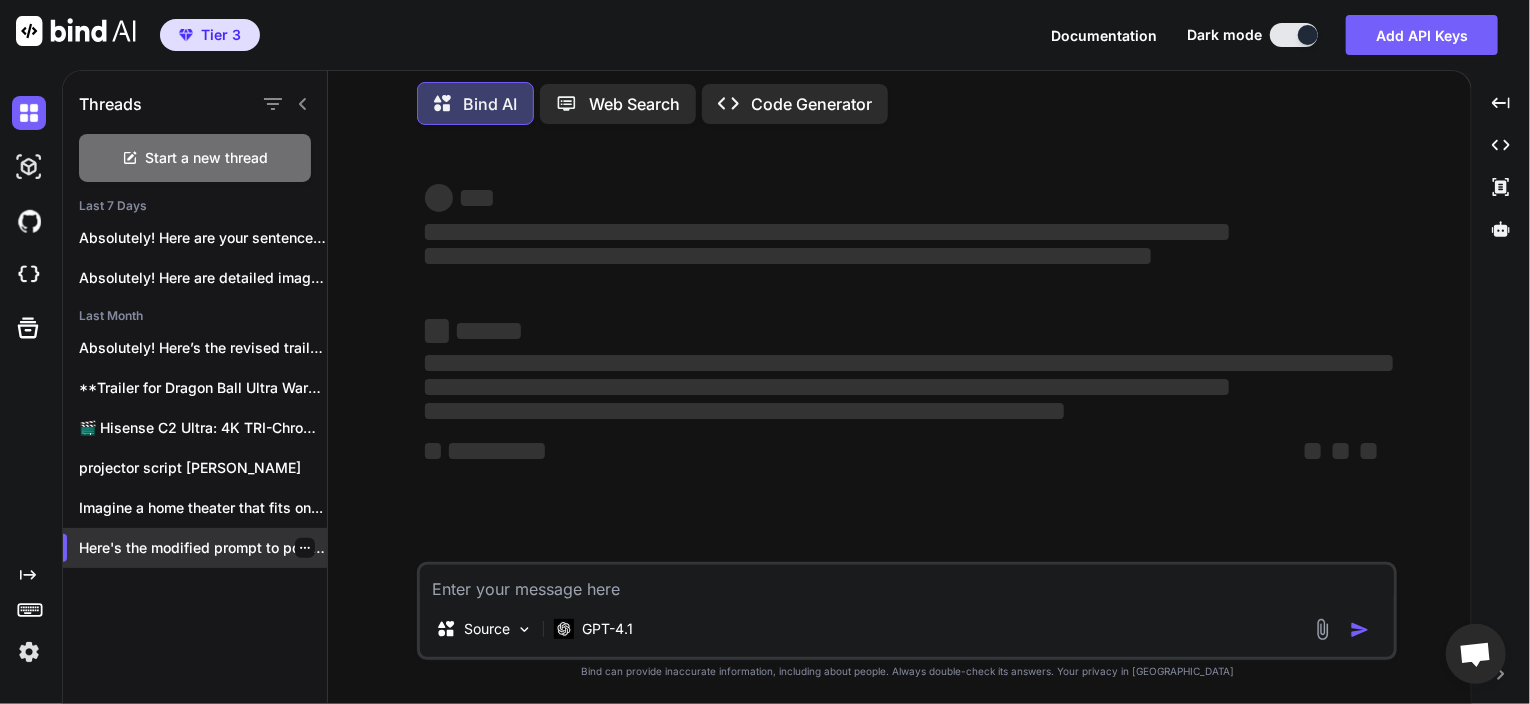 type on "x" 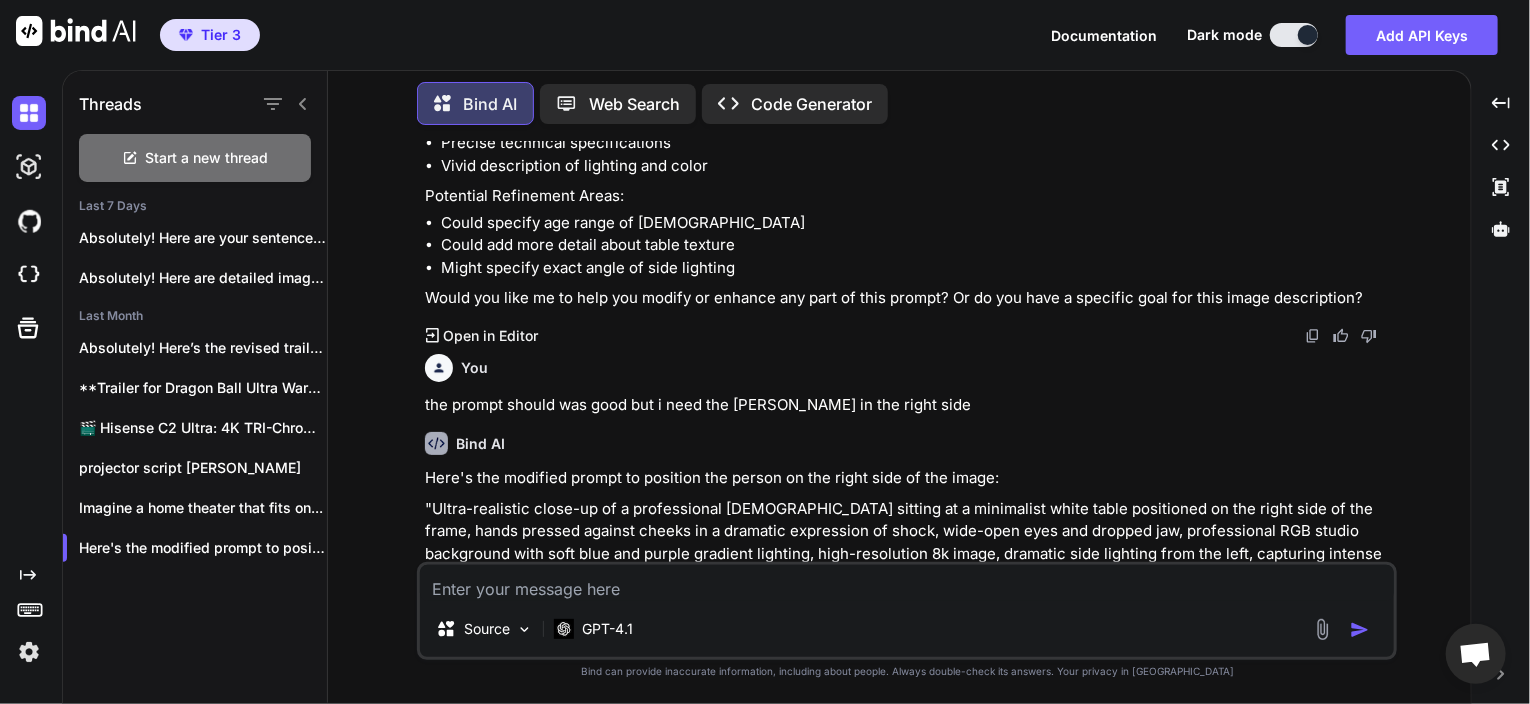 scroll, scrollTop: 2645, scrollLeft: 0, axis: vertical 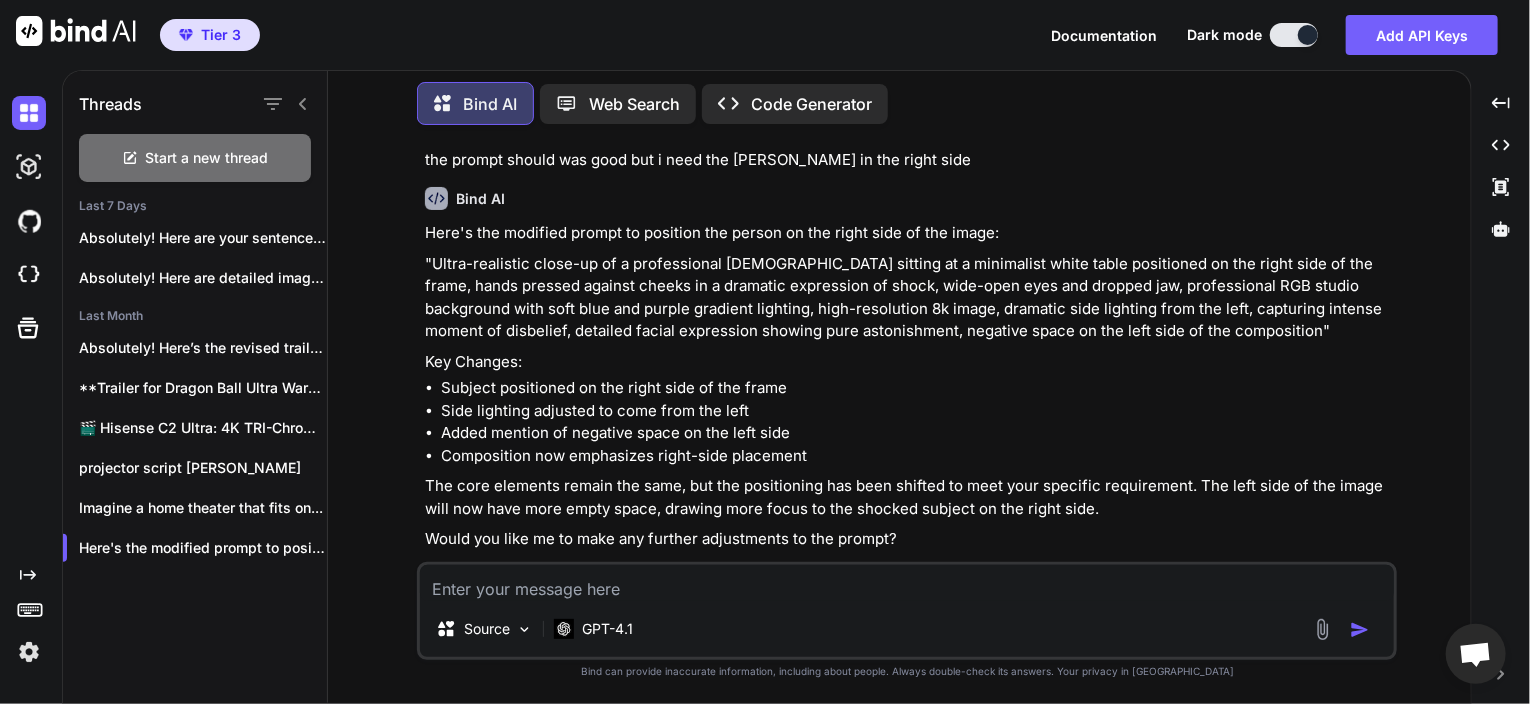 click at bounding box center (907, 583) 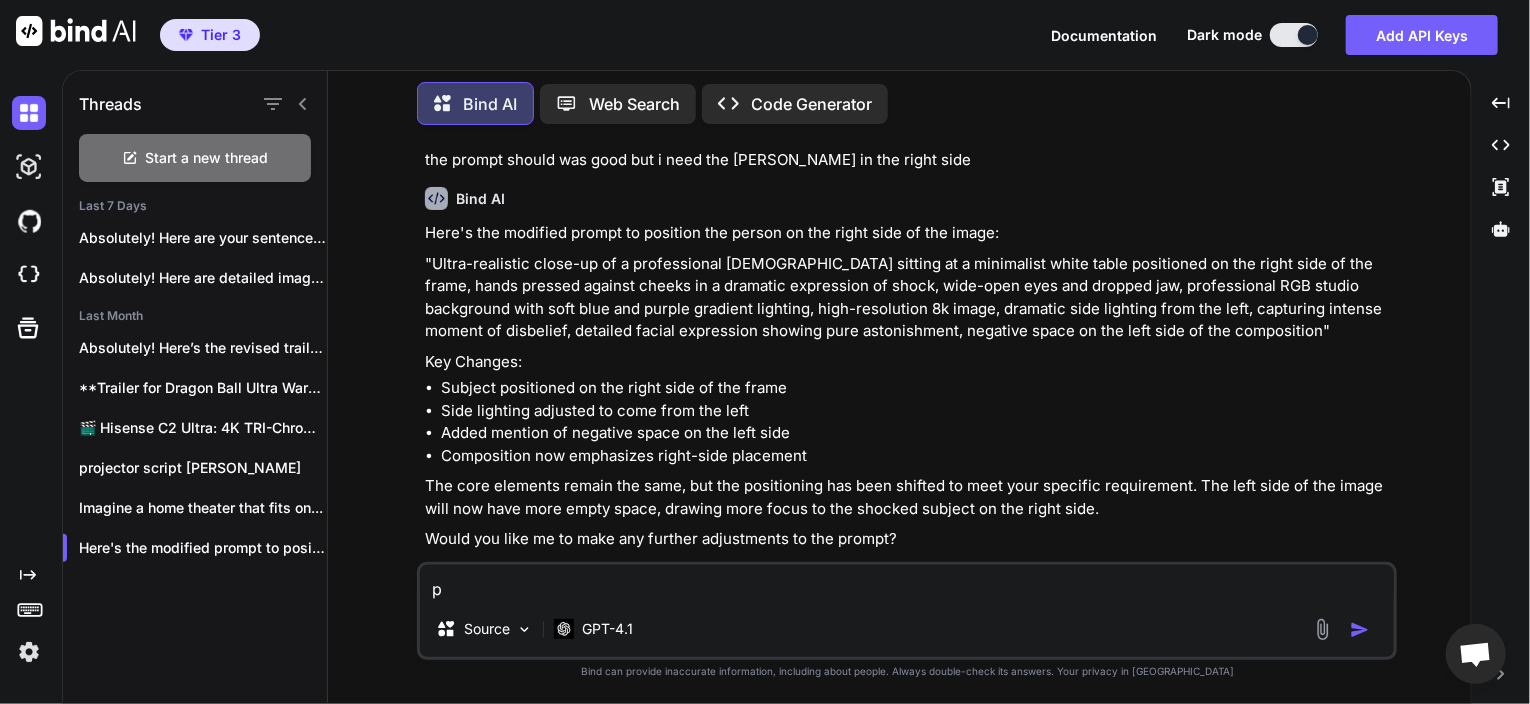 type on "x" 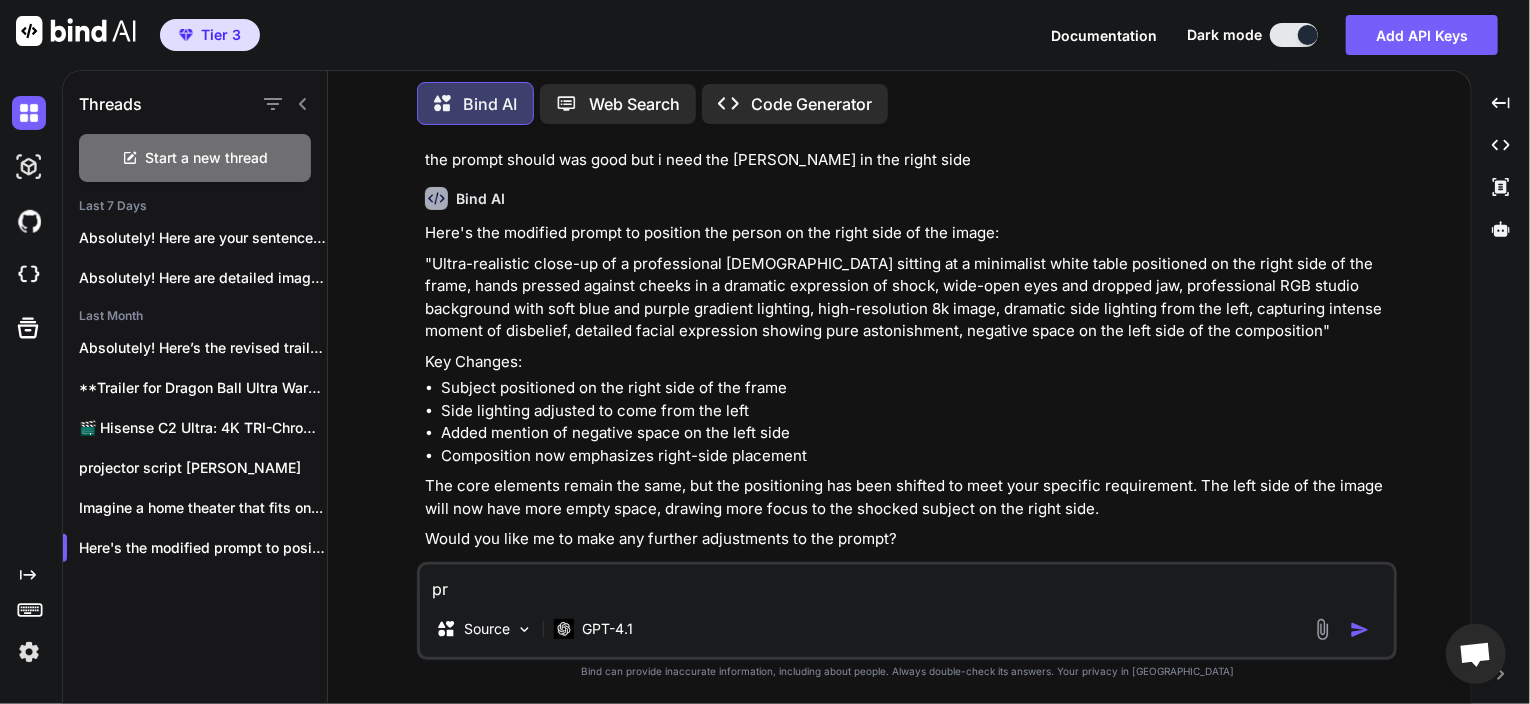 type on "pro" 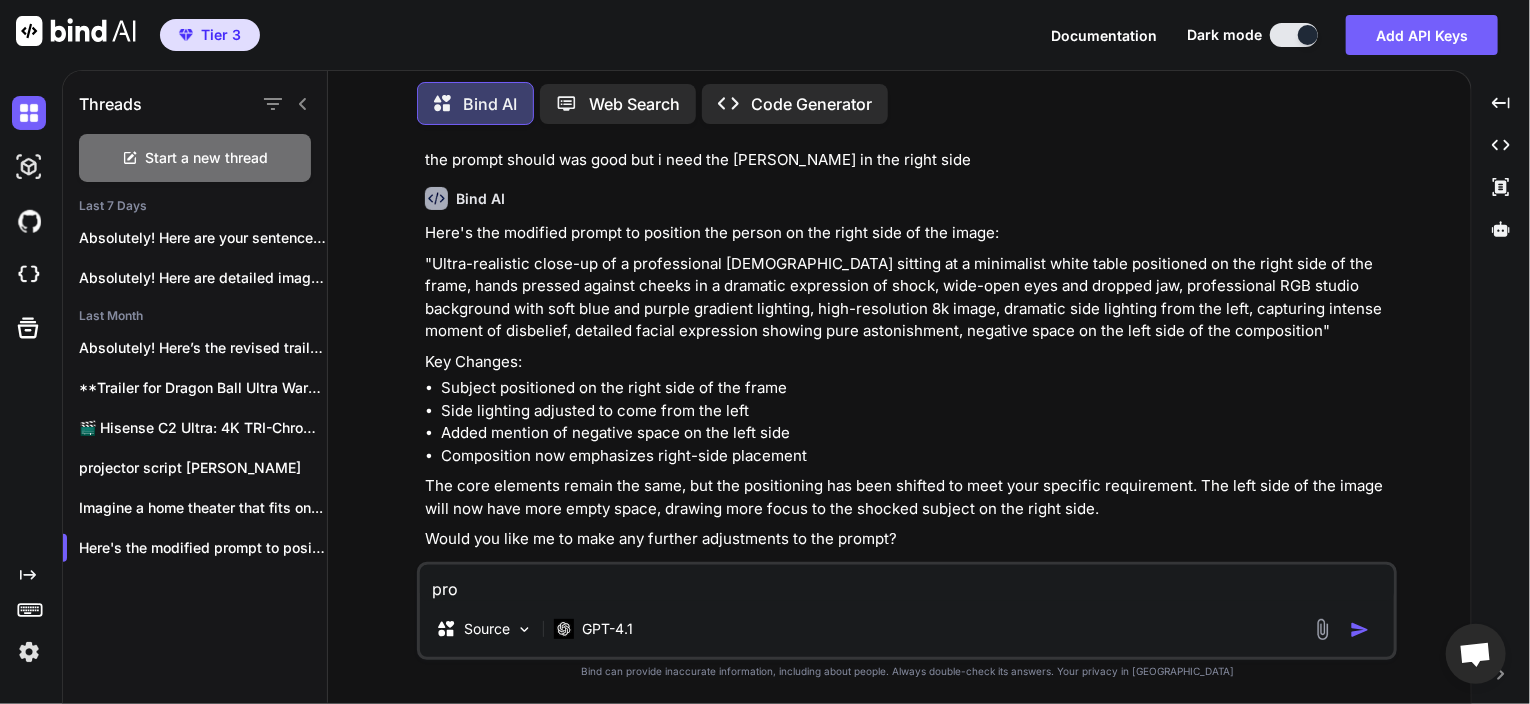 type on "prom" 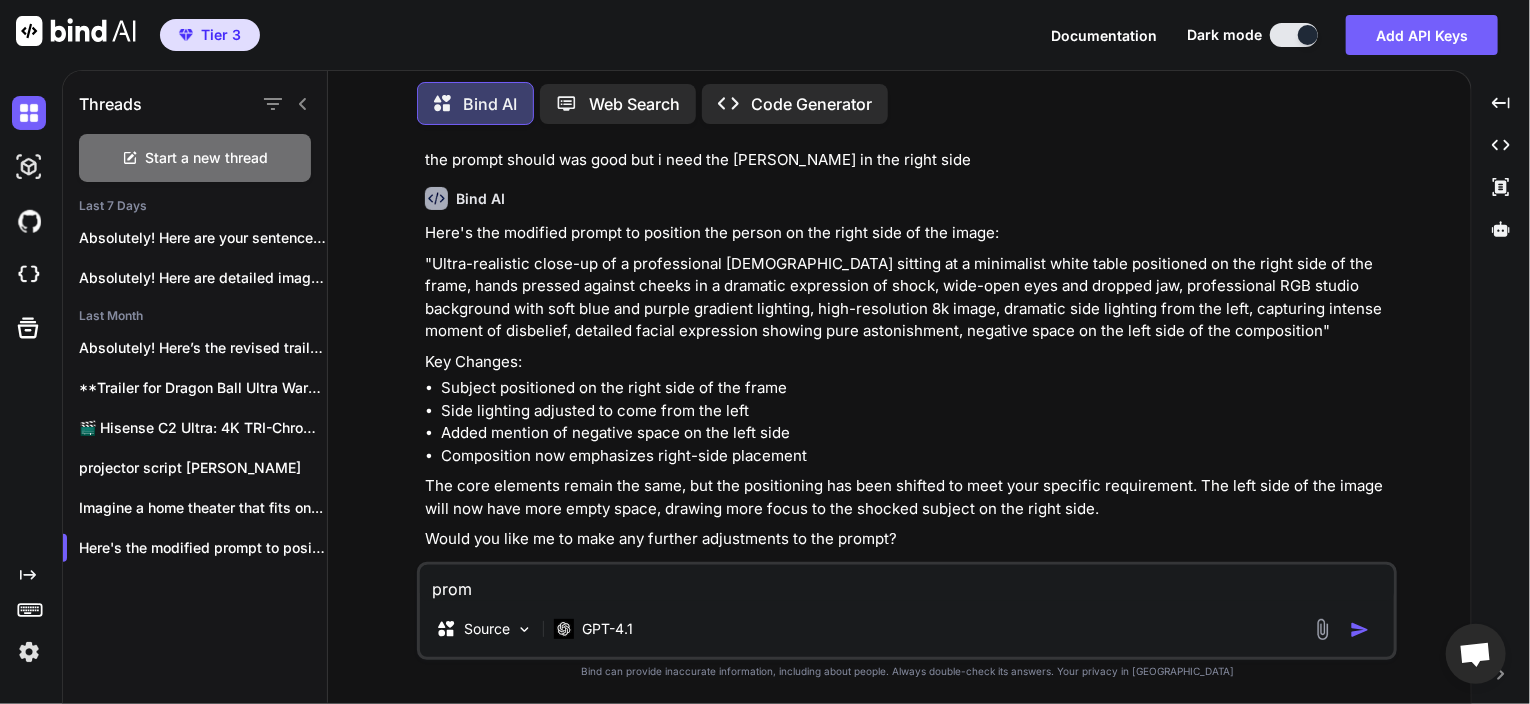 type on "promp" 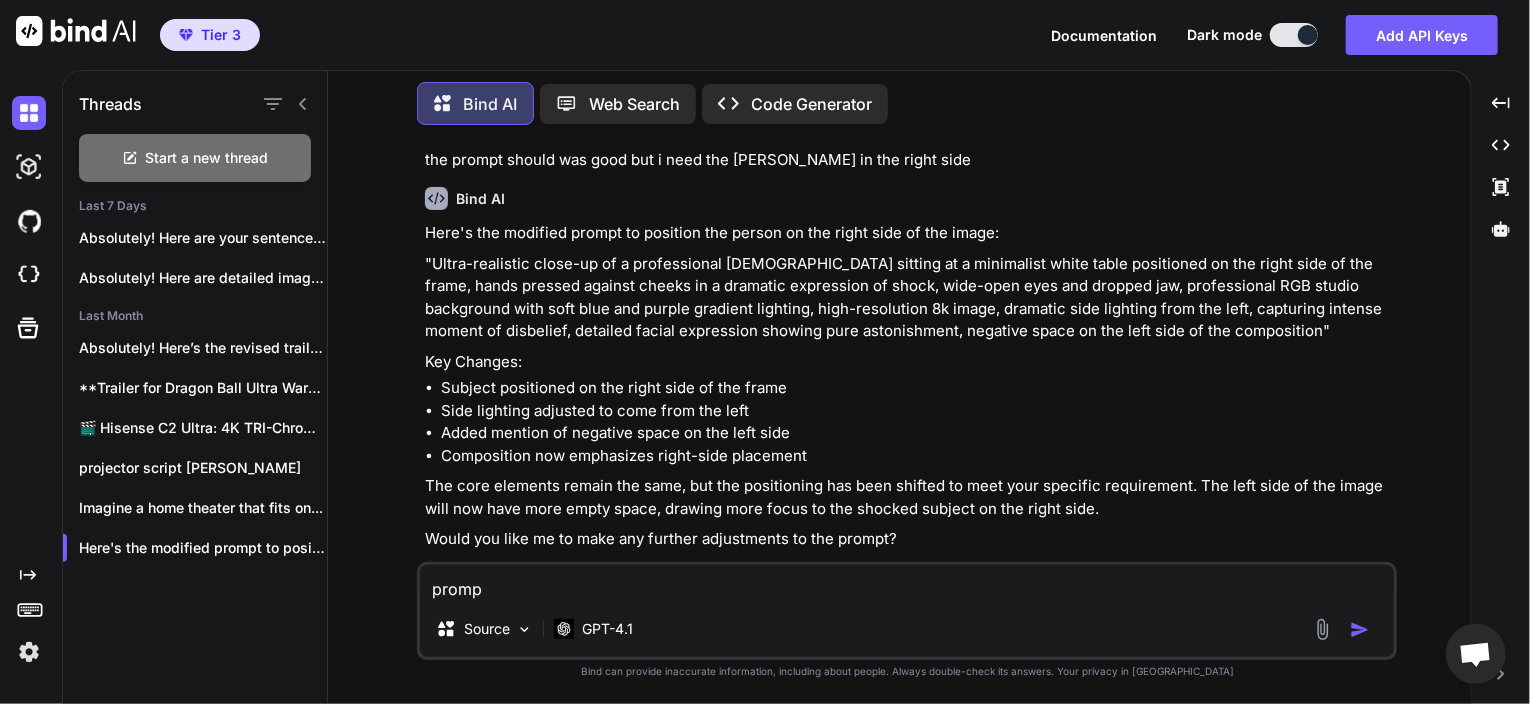 type on "prompt" 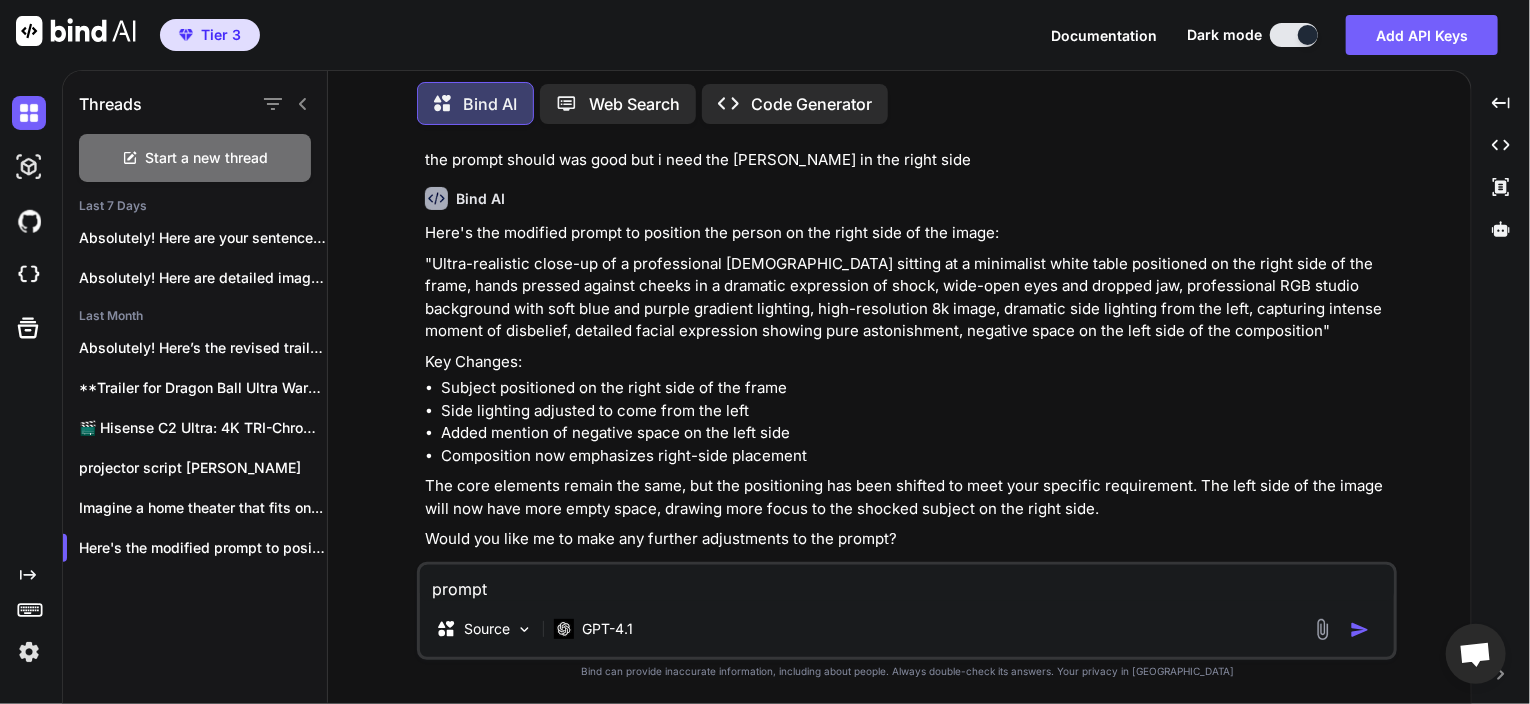 type on "x" 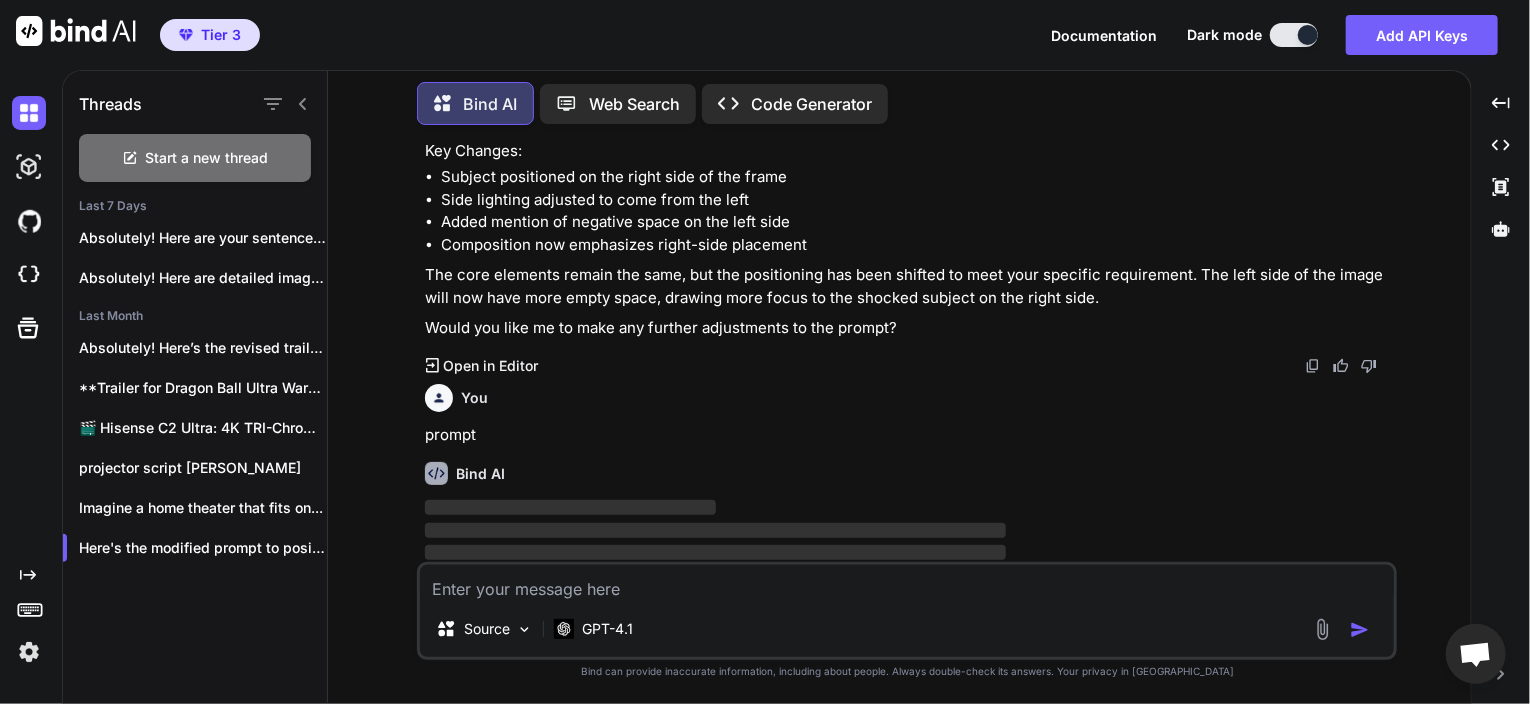 scroll, scrollTop: 2856, scrollLeft: 0, axis: vertical 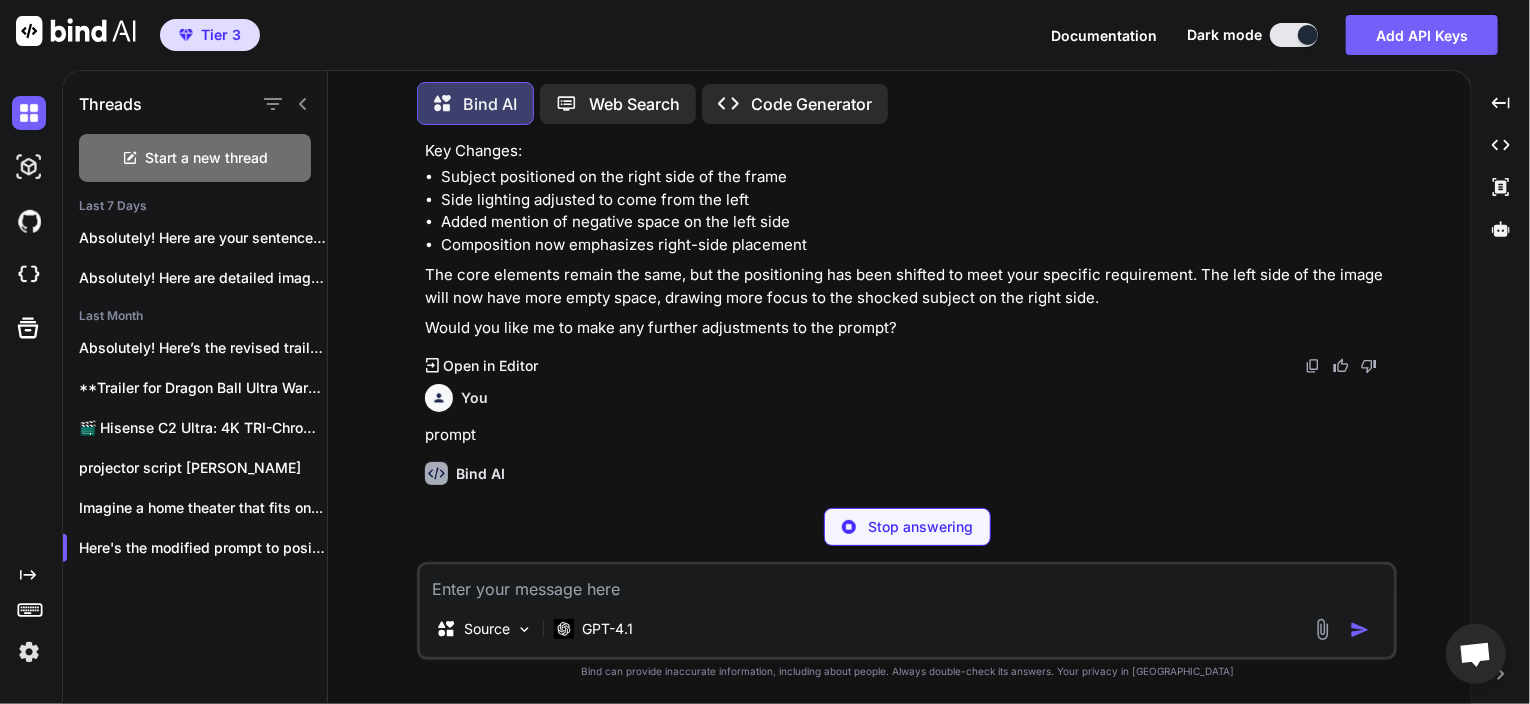 type on "x" 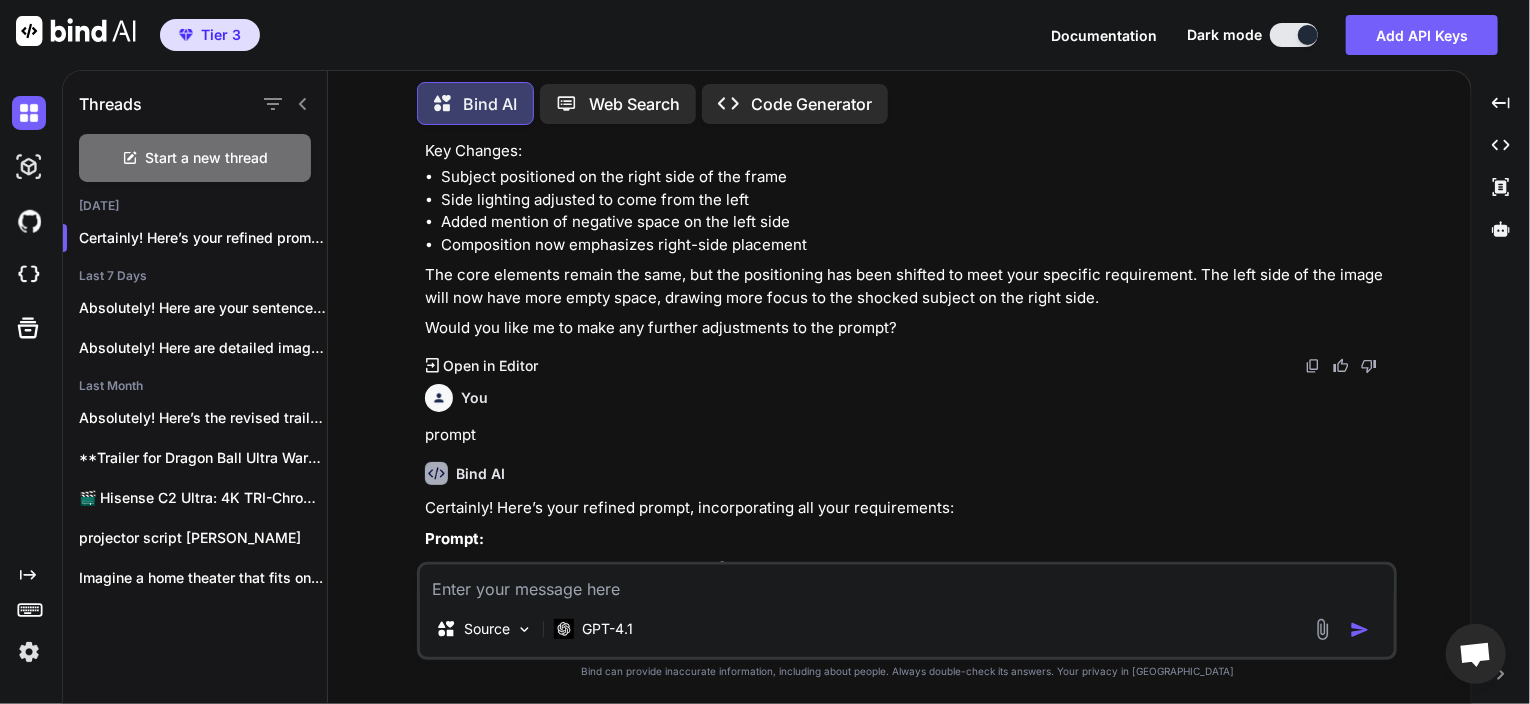 scroll, scrollTop: 2984, scrollLeft: 0, axis: vertical 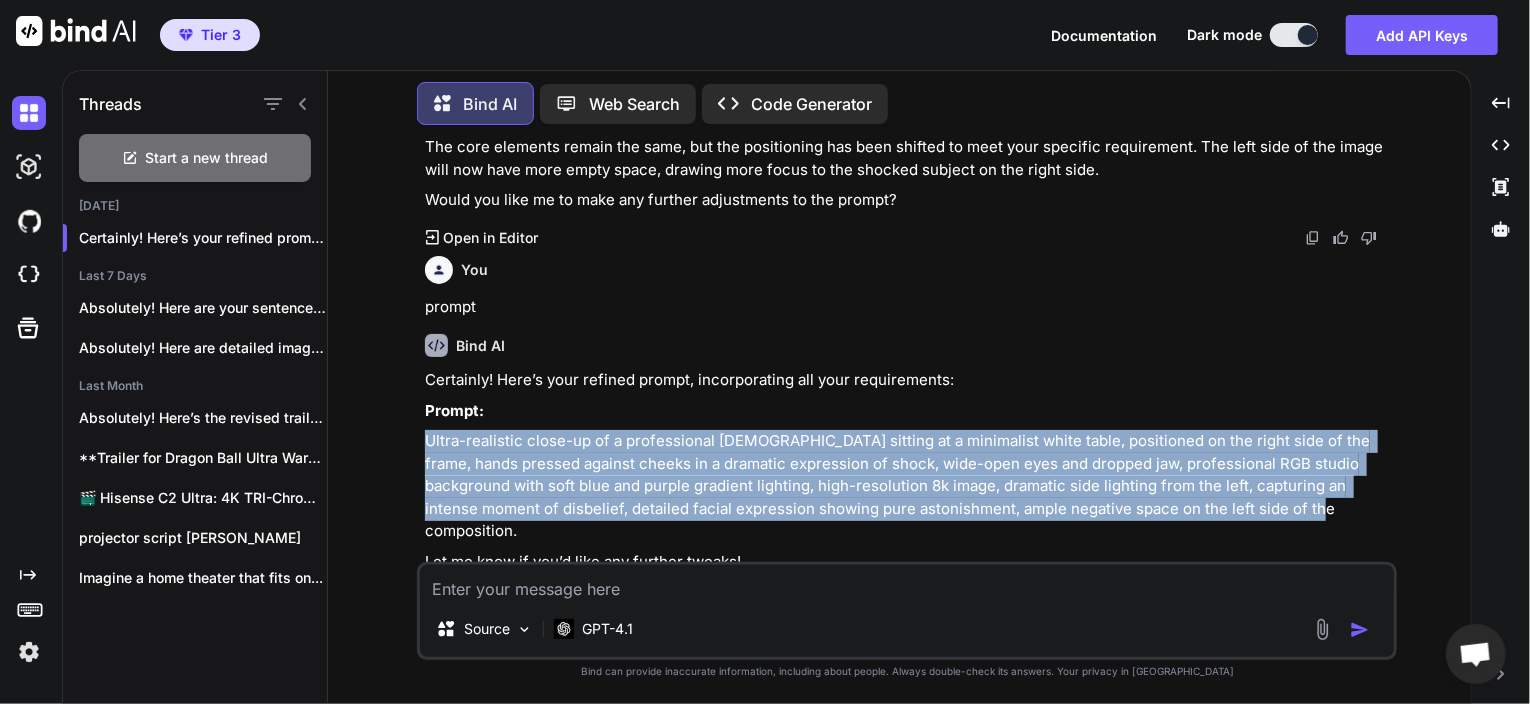 drag, startPoint x: 864, startPoint y: 389, endPoint x: 1257, endPoint y: 482, distance: 403.85394 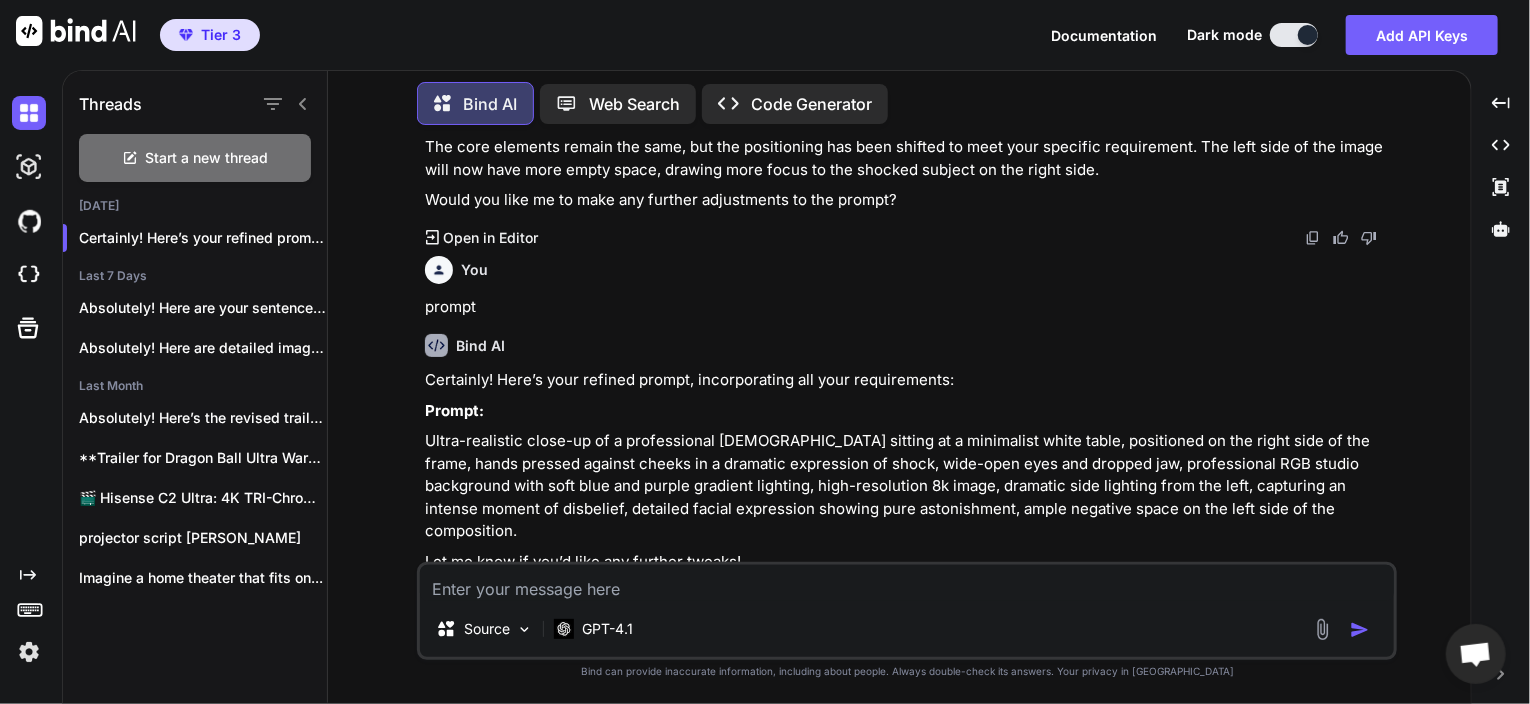 click at bounding box center (907, 583) 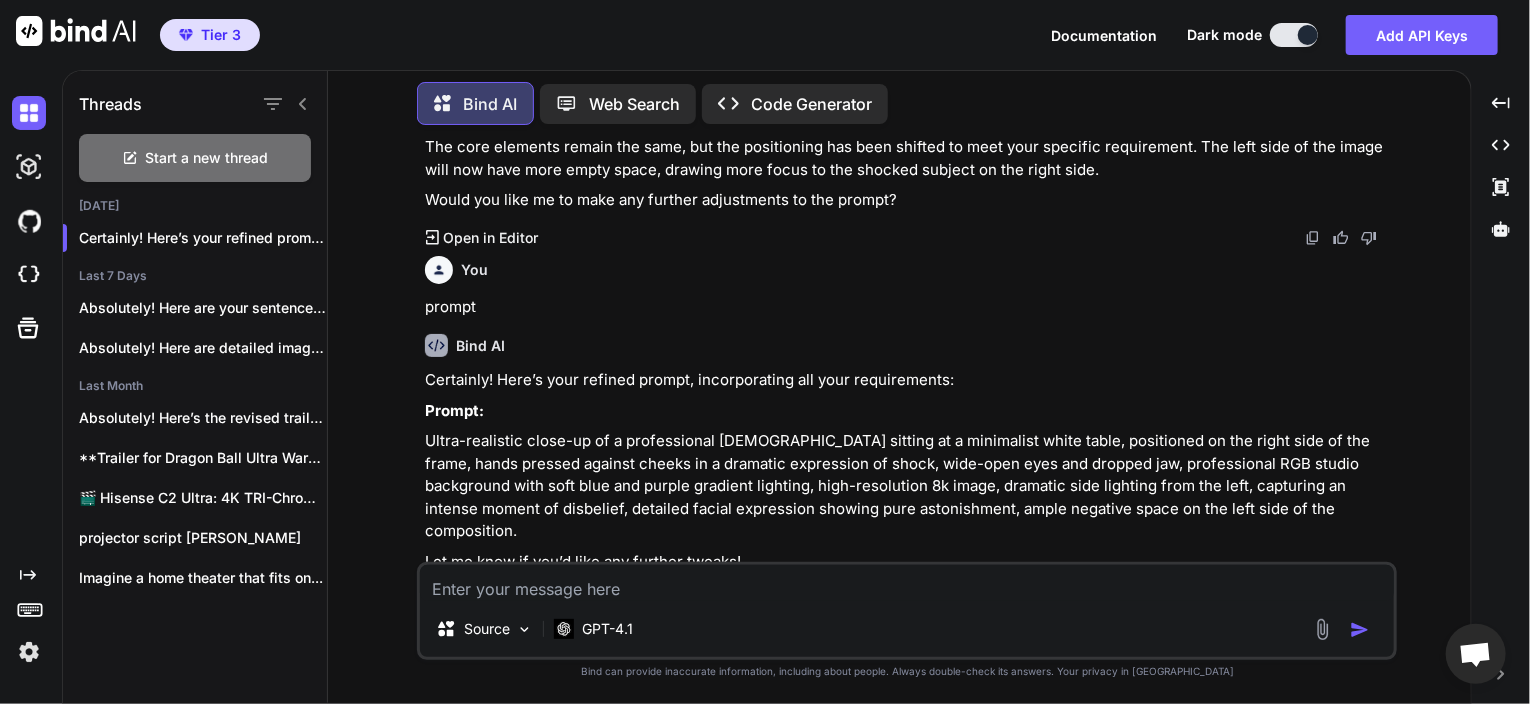 type on "f" 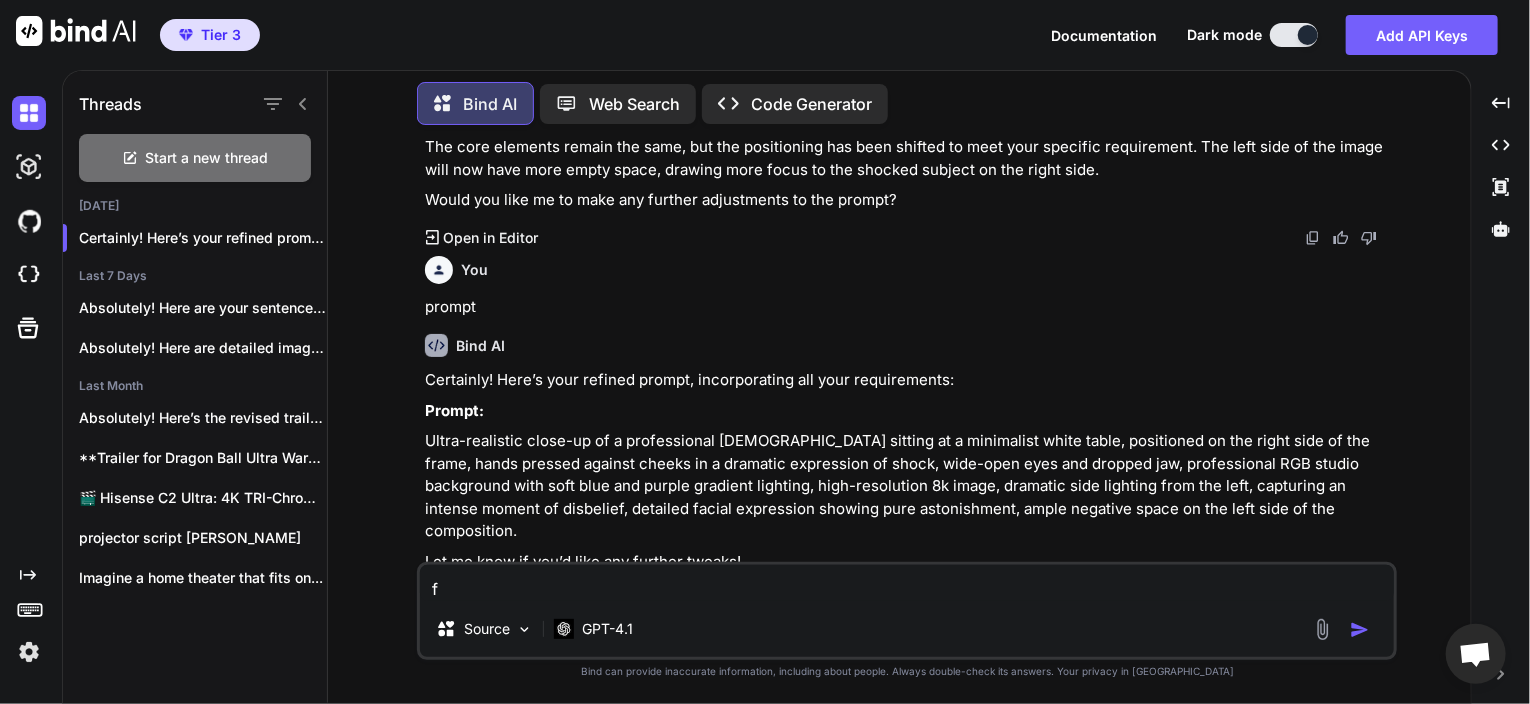 type on "fa" 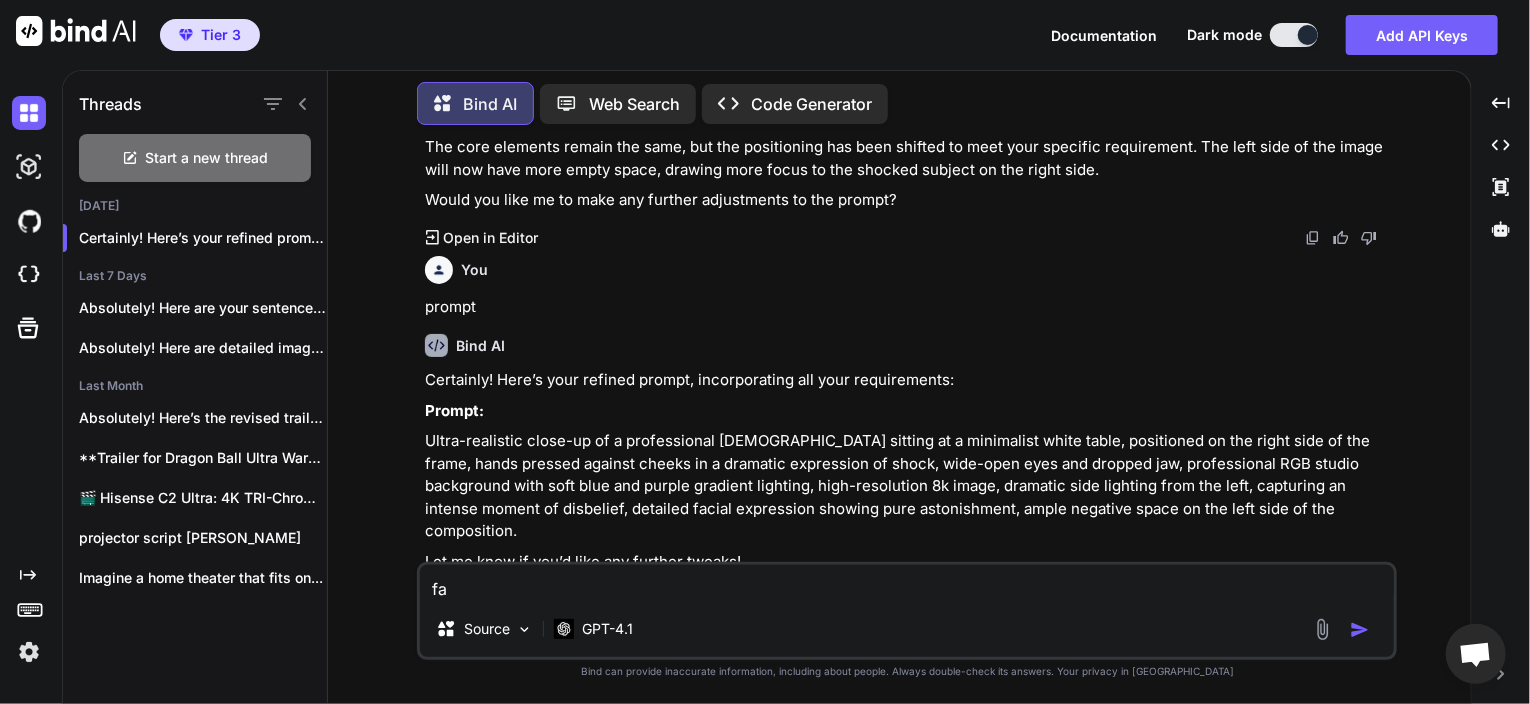 type on "fac" 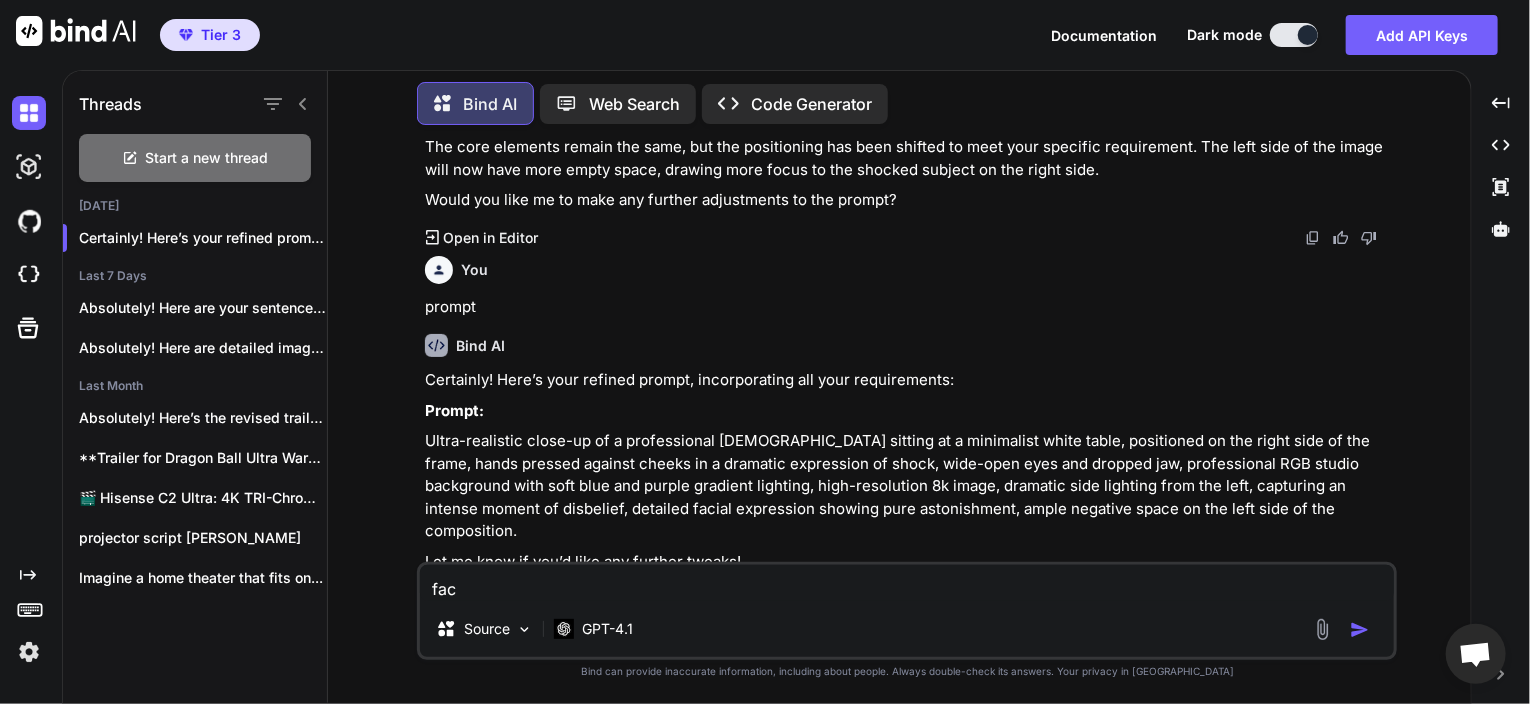 type on "face" 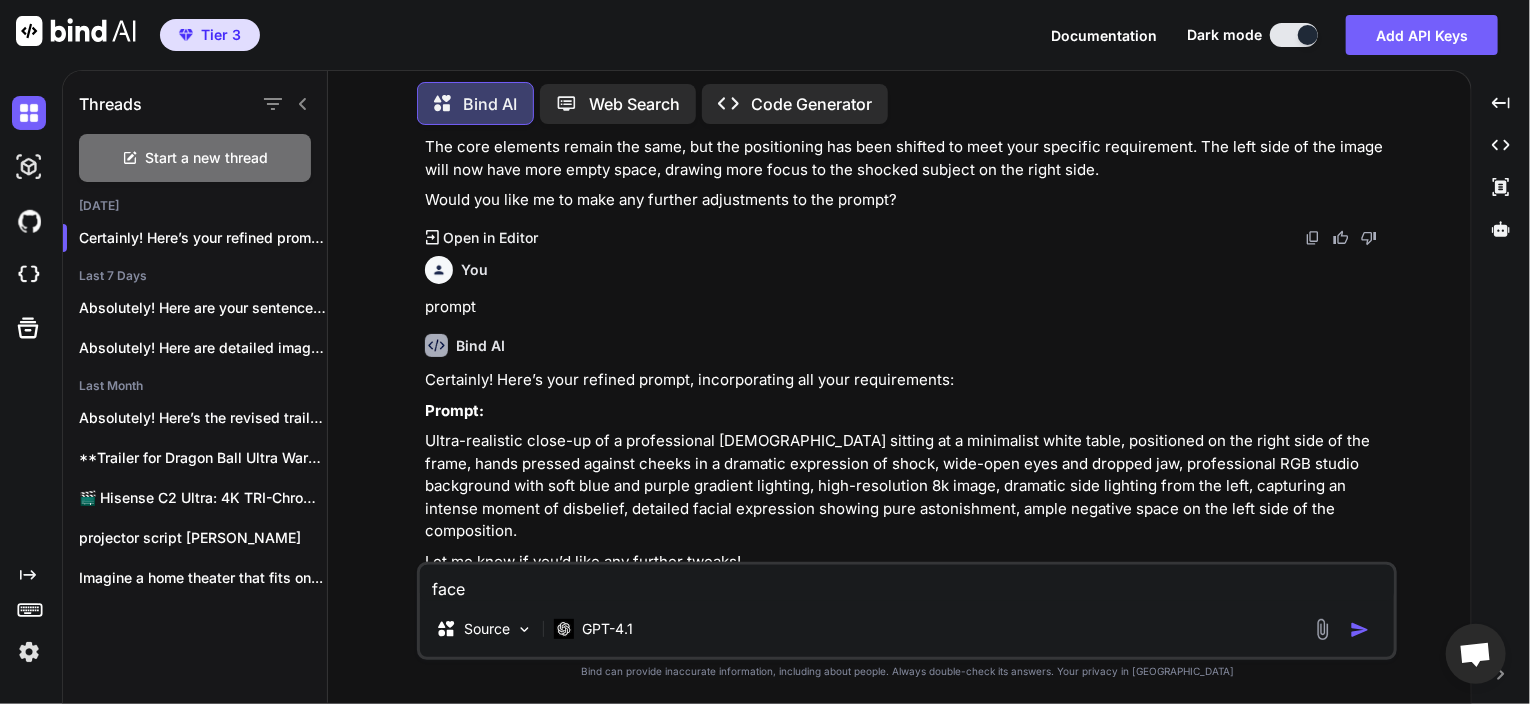type on "face" 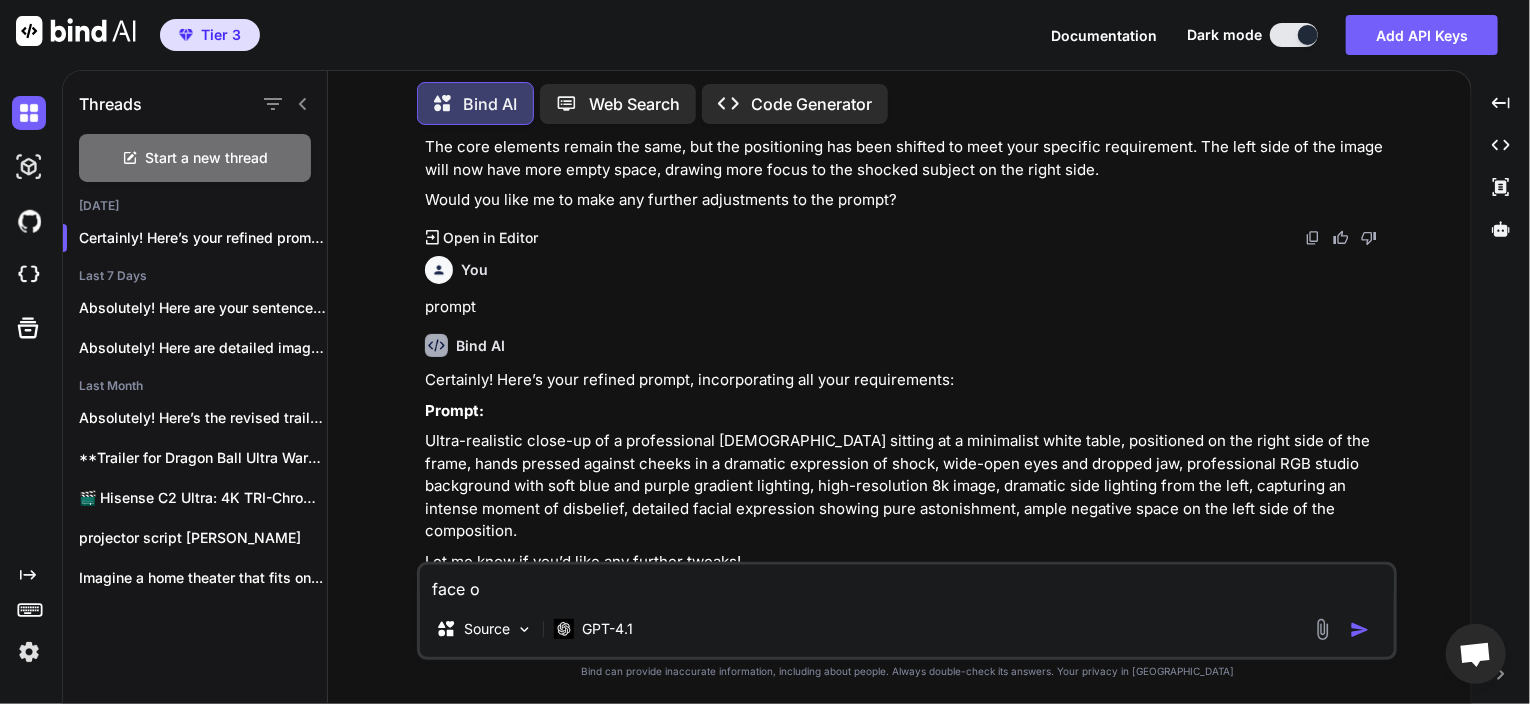 type on "face of" 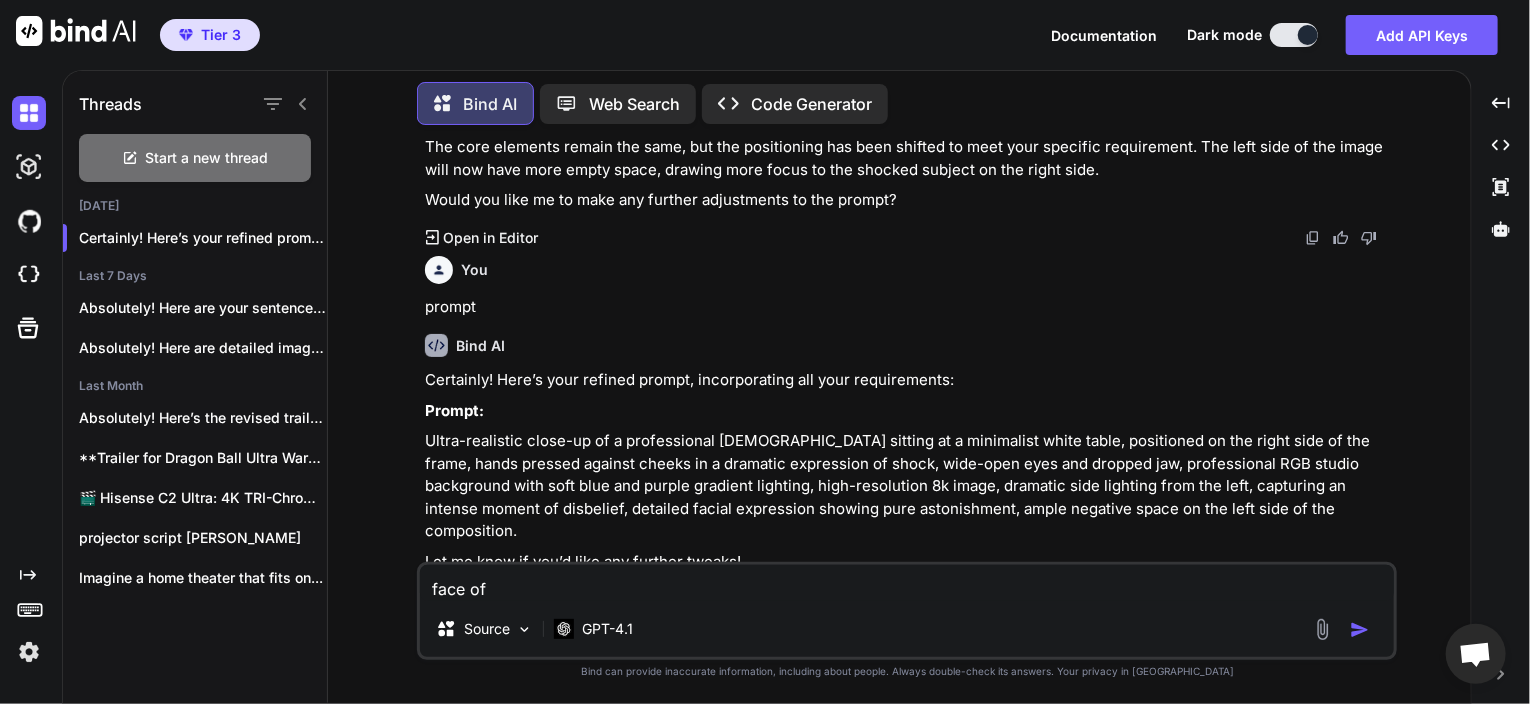 type on "face of" 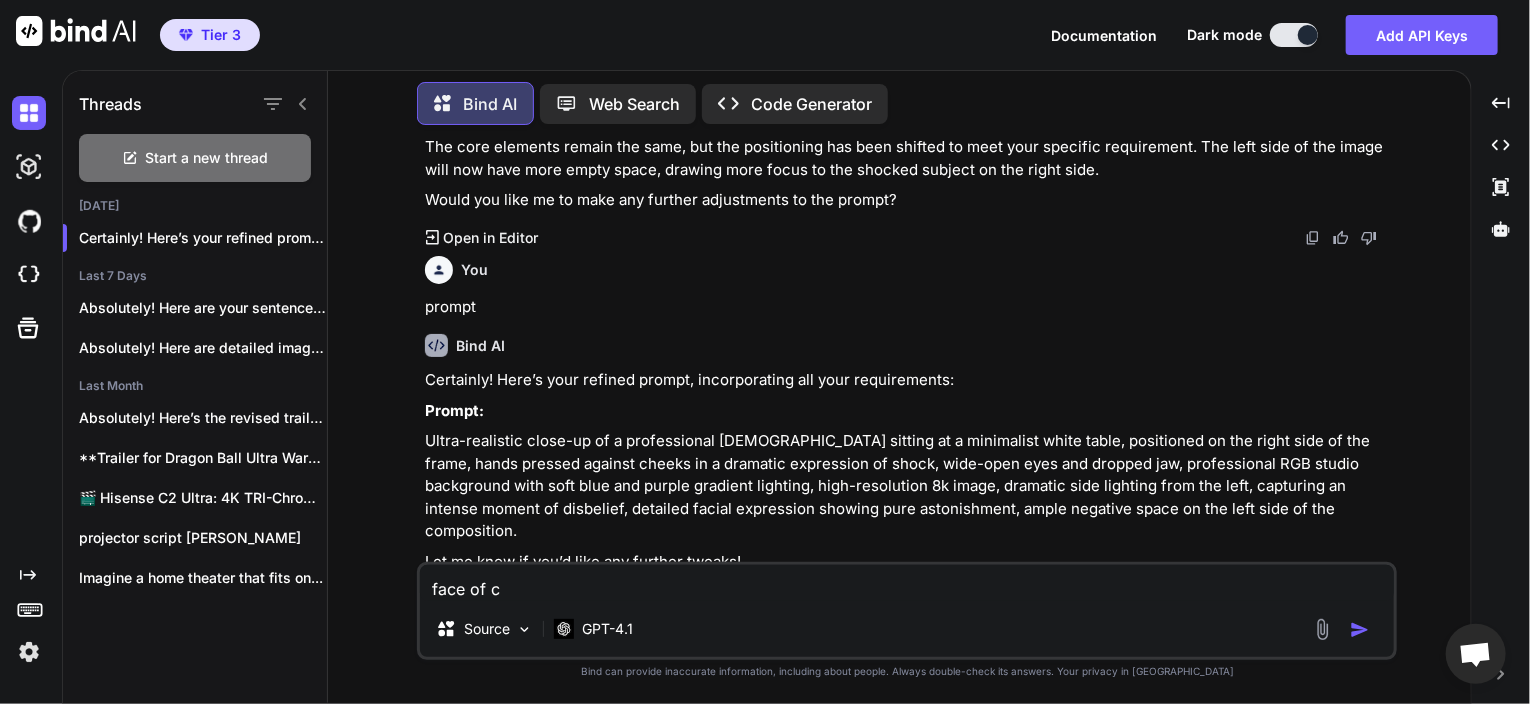 type on "face of co" 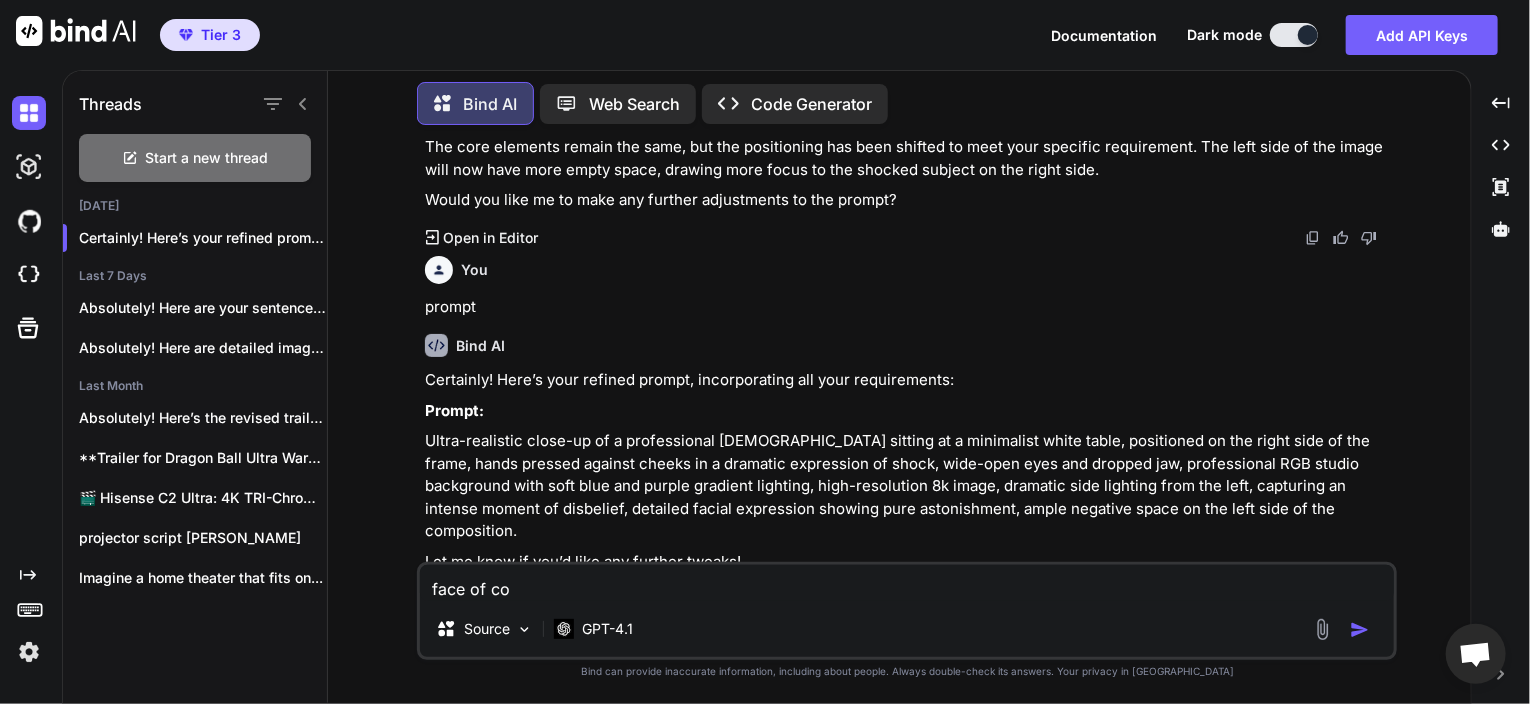 type on "face of con" 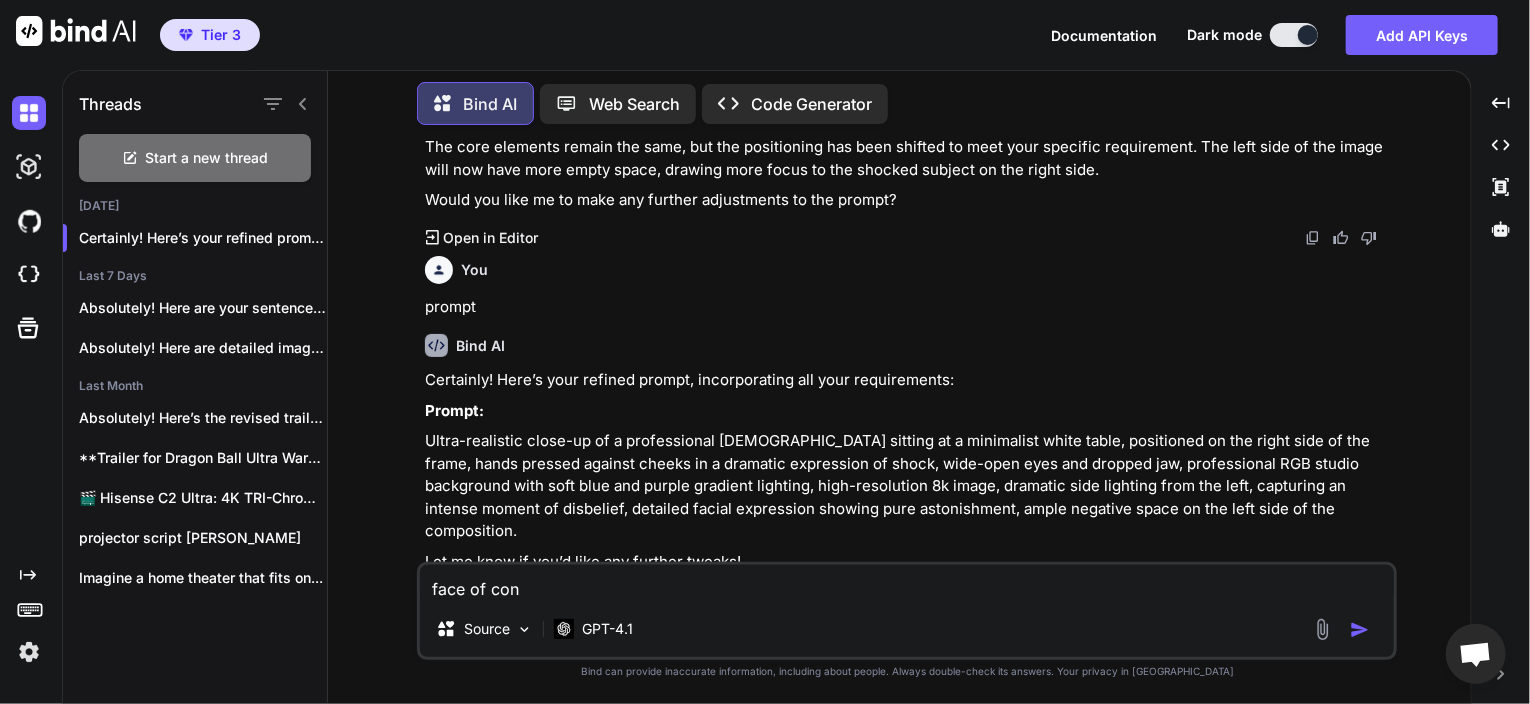 type on "face of conf" 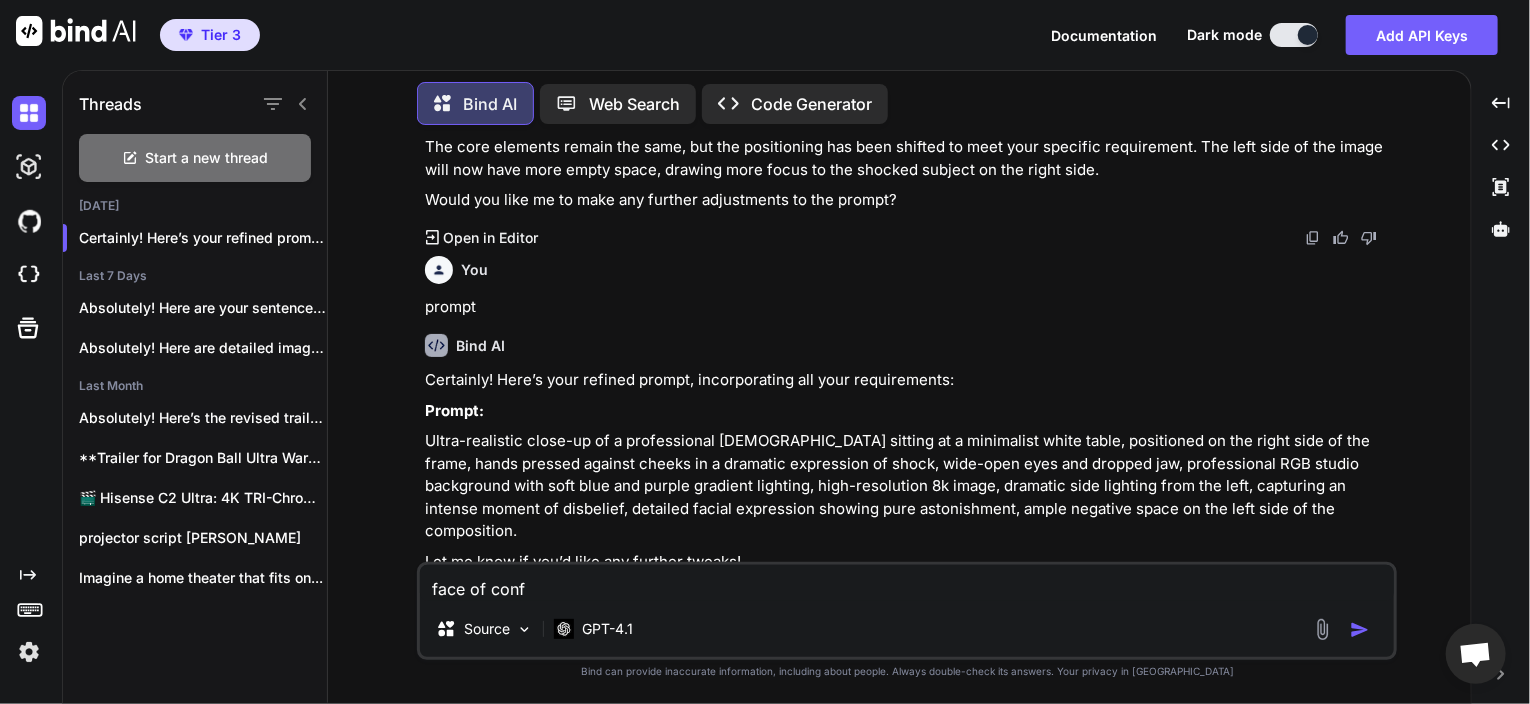 type on "face of confu" 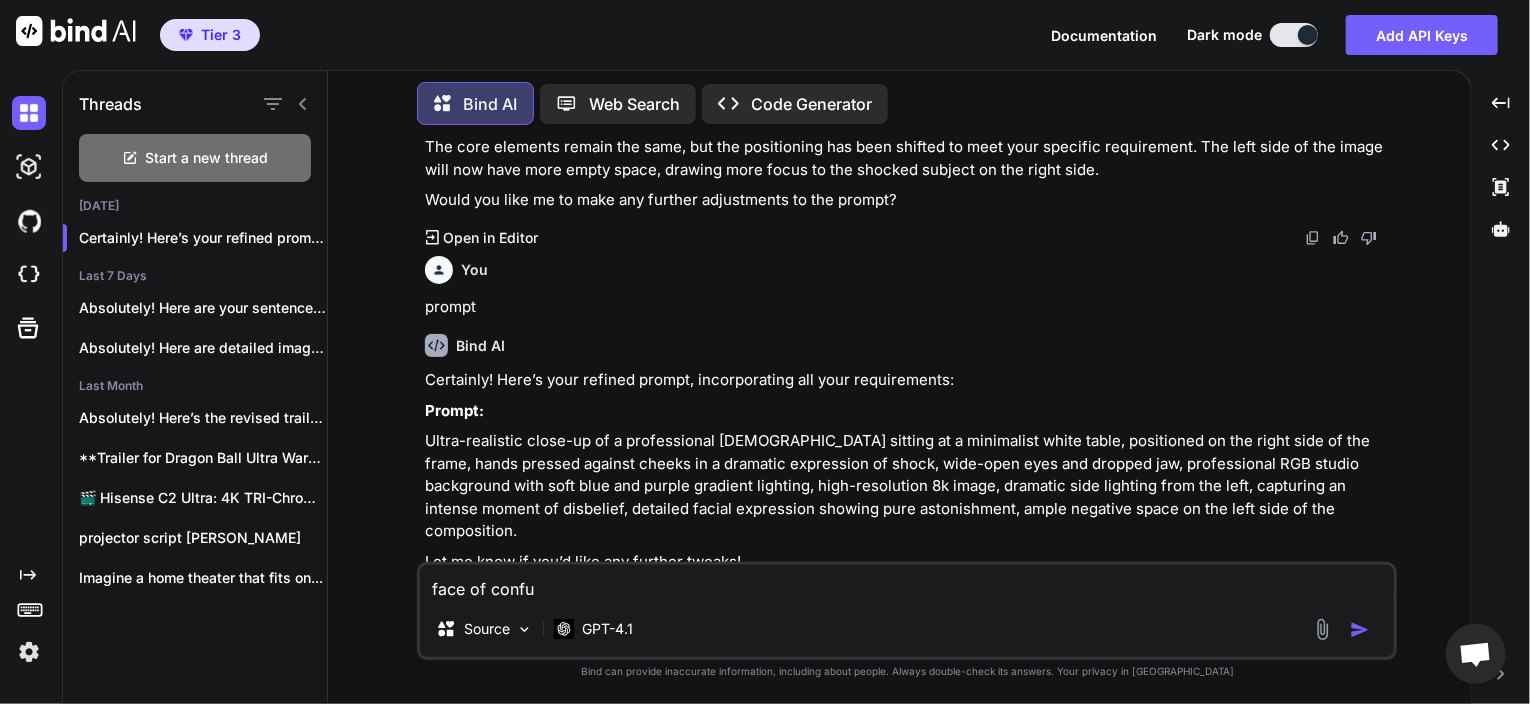 type on "face of confus" 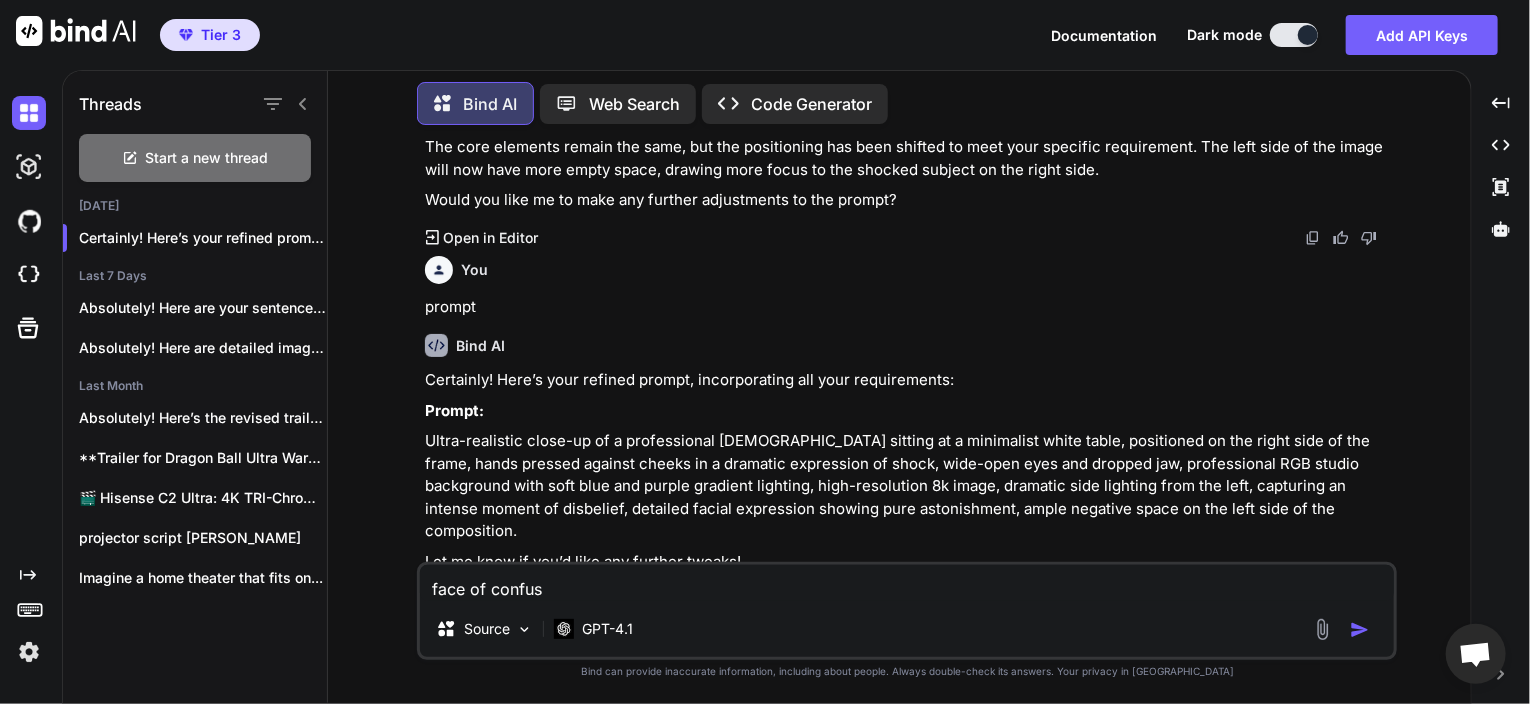 type on "face of confuse" 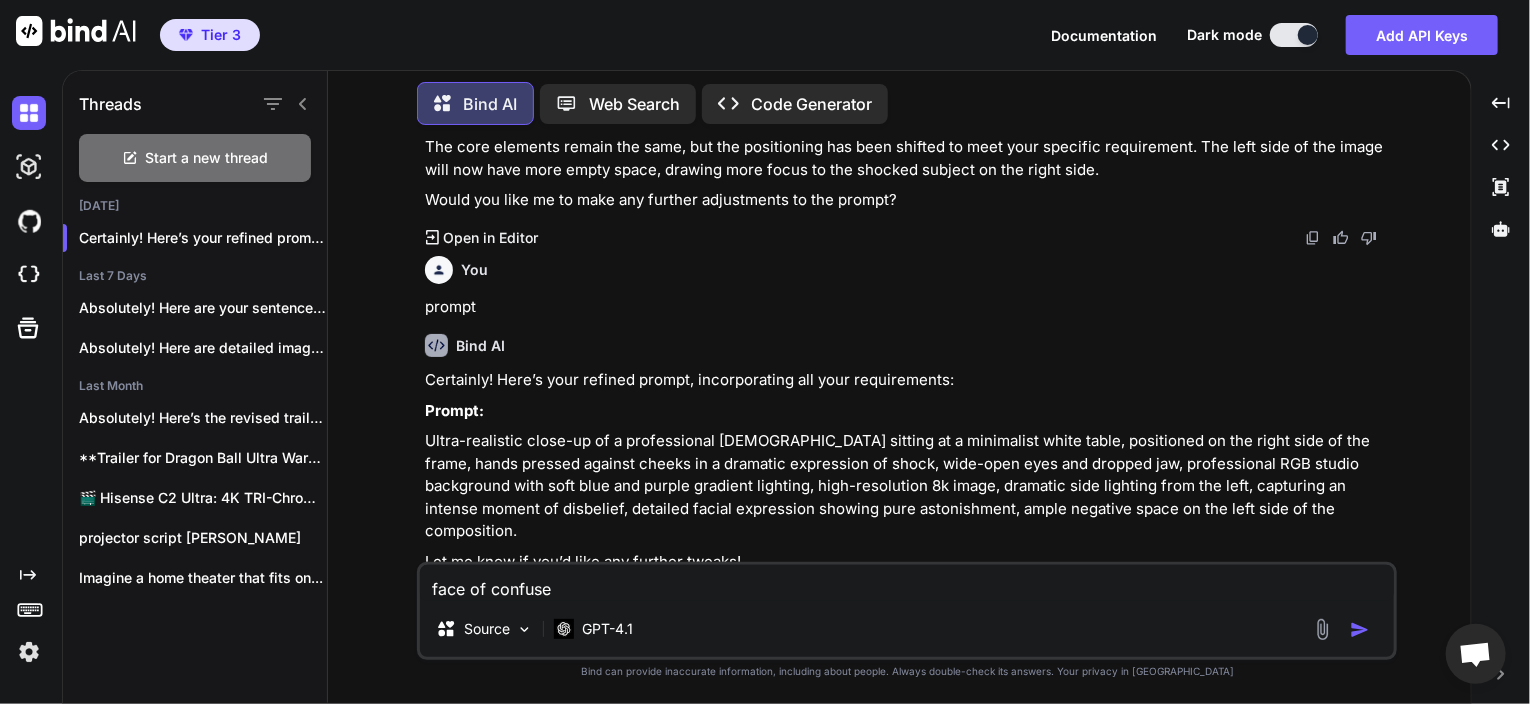type on "face of confuse" 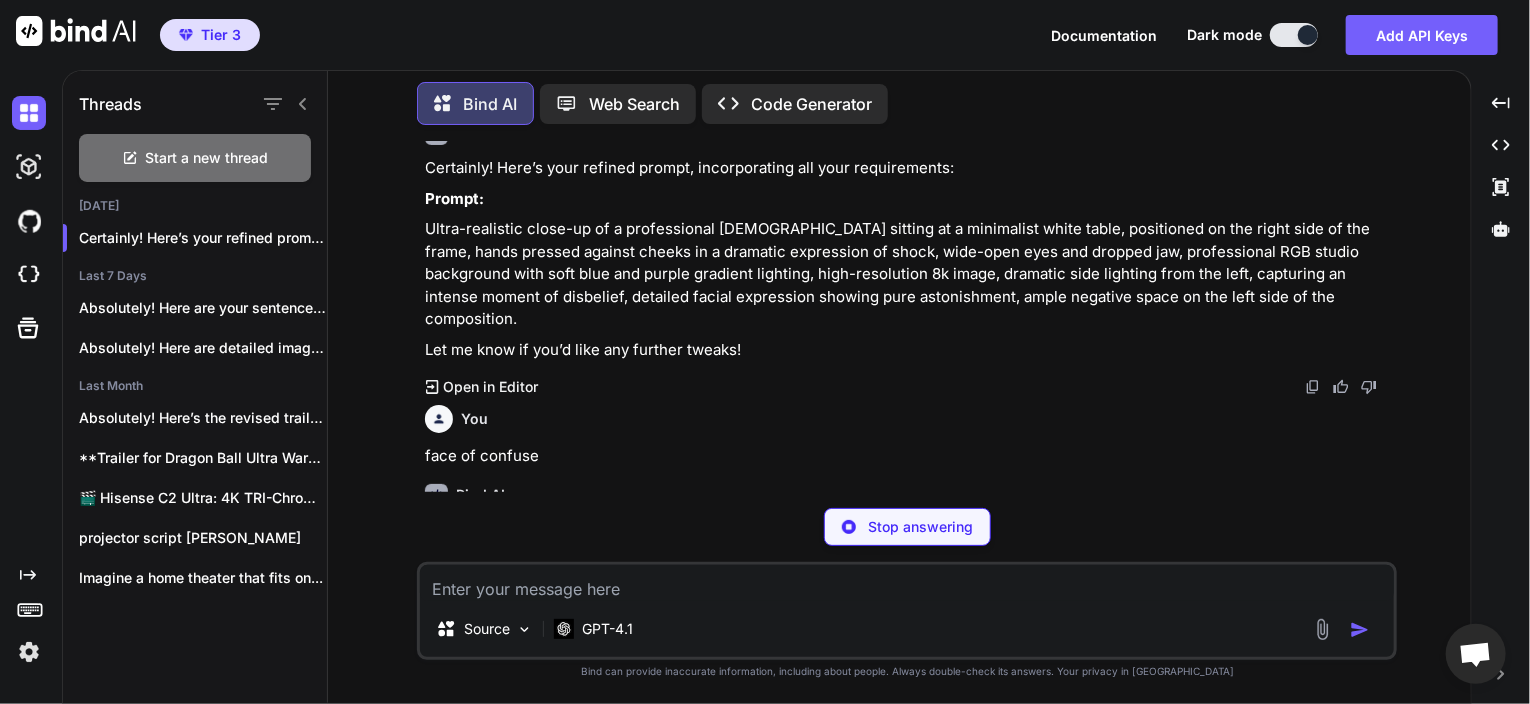 scroll, scrollTop: 3196, scrollLeft: 0, axis: vertical 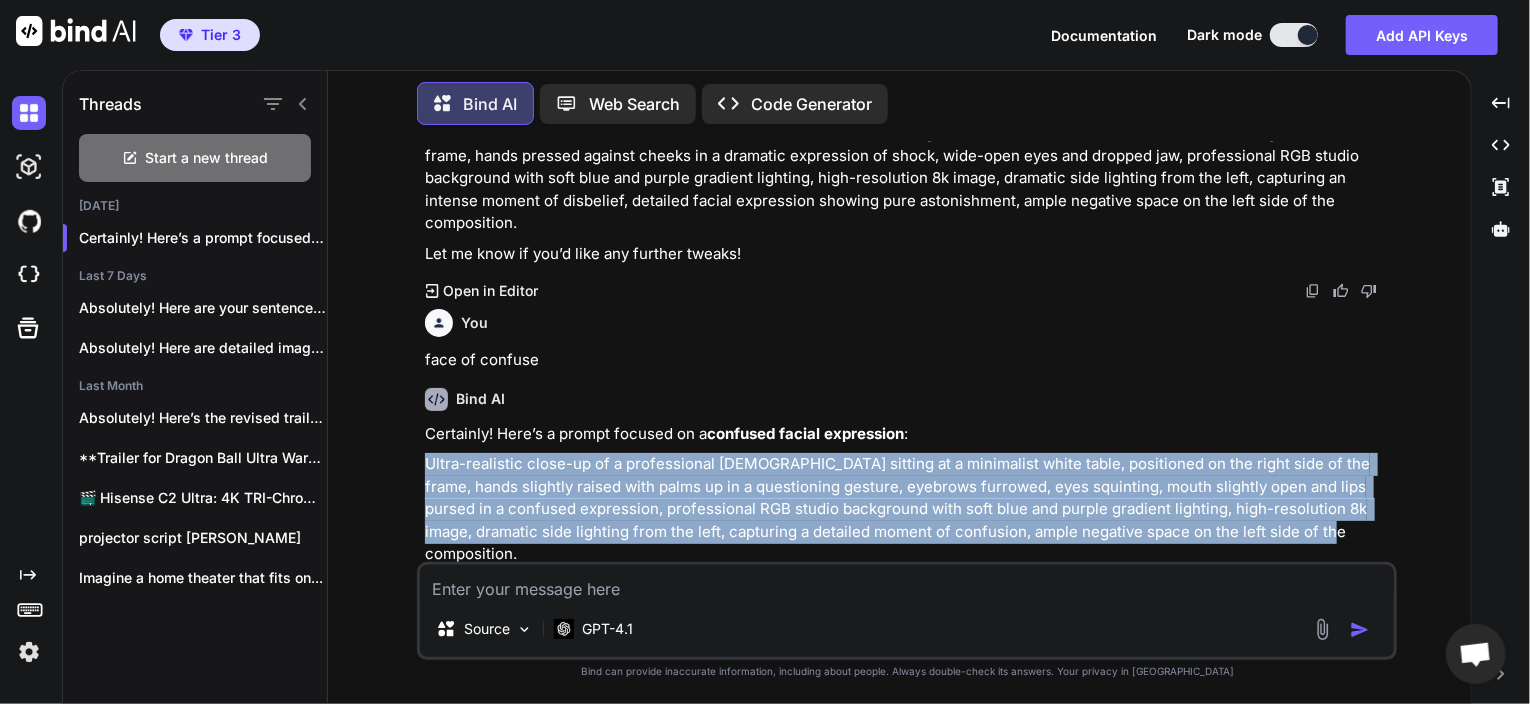 drag, startPoint x: 416, startPoint y: 415, endPoint x: 1300, endPoint y: 481, distance: 886.4604 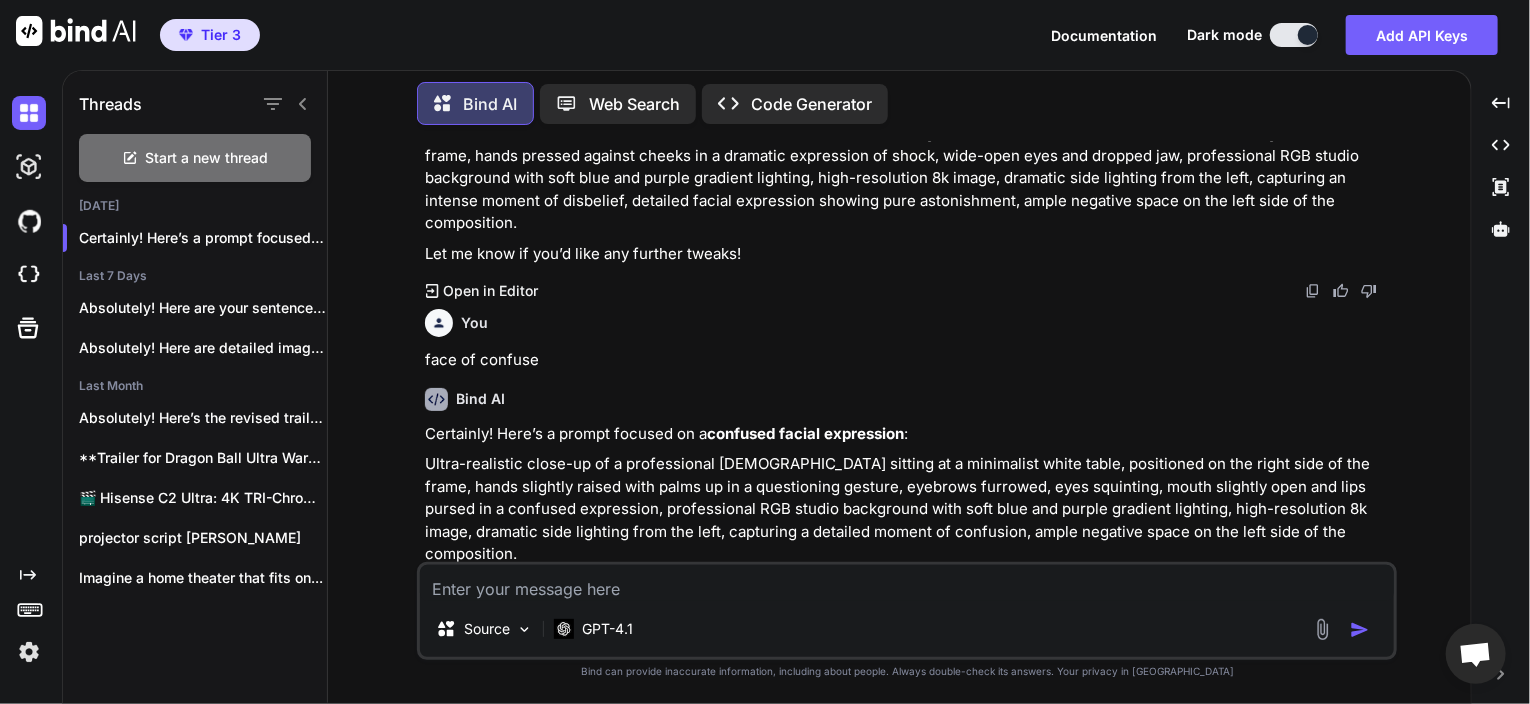 click at bounding box center [907, 583] 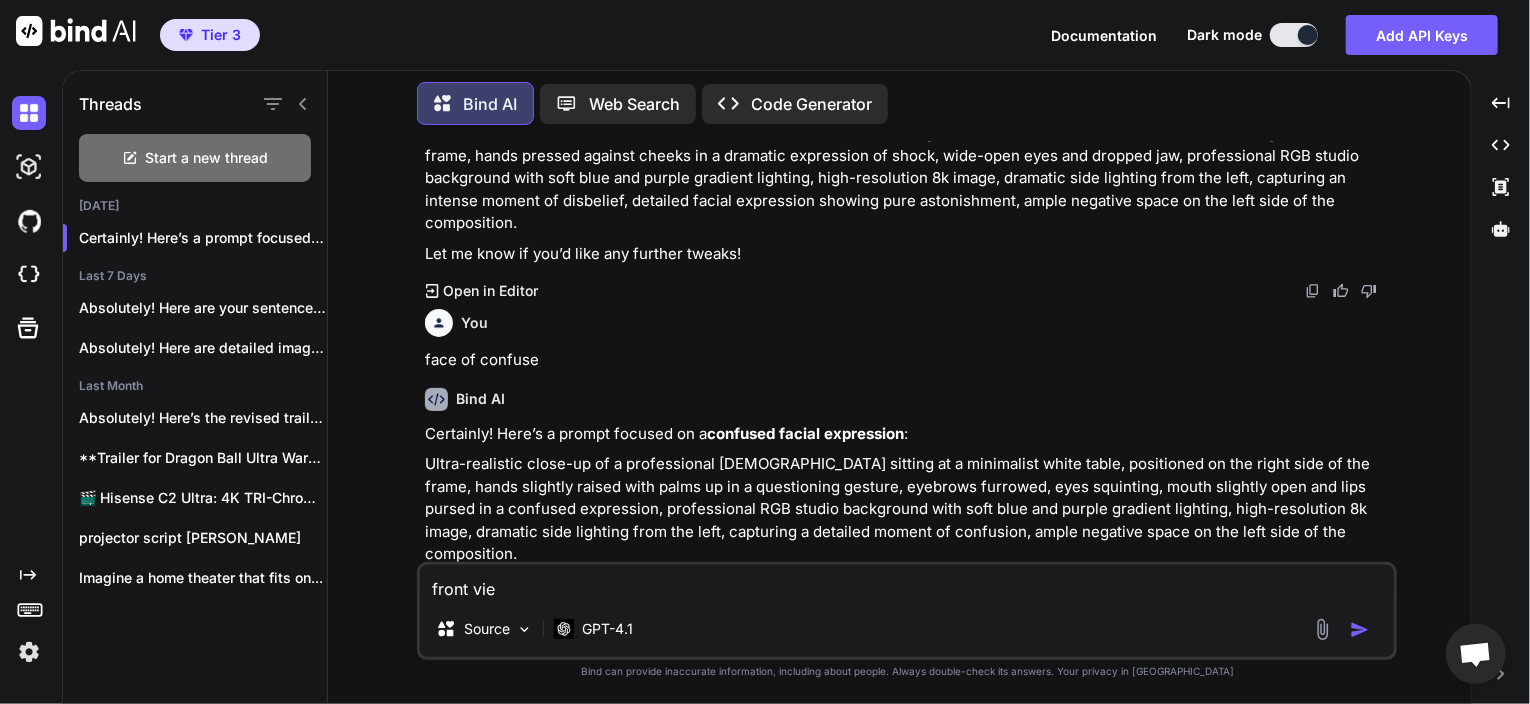 type on "front view" 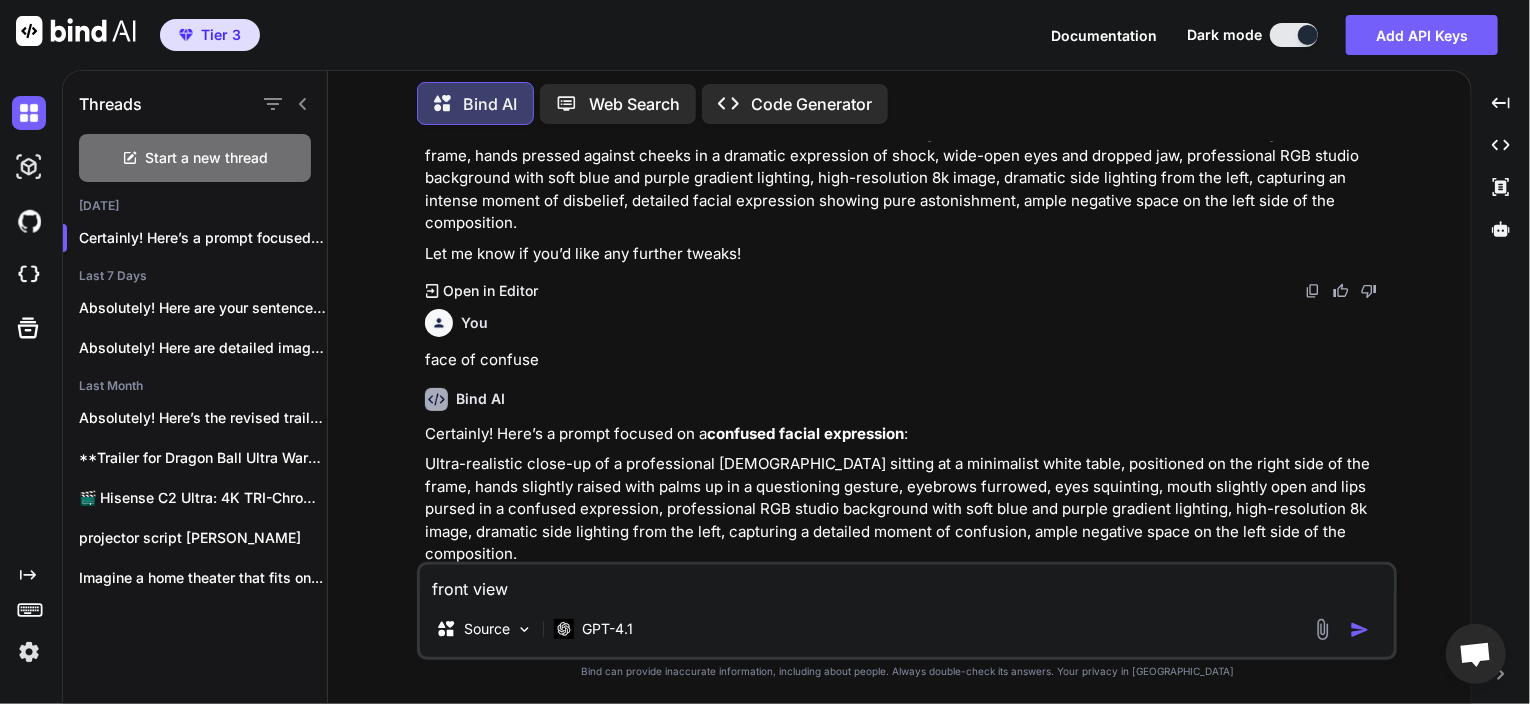 type 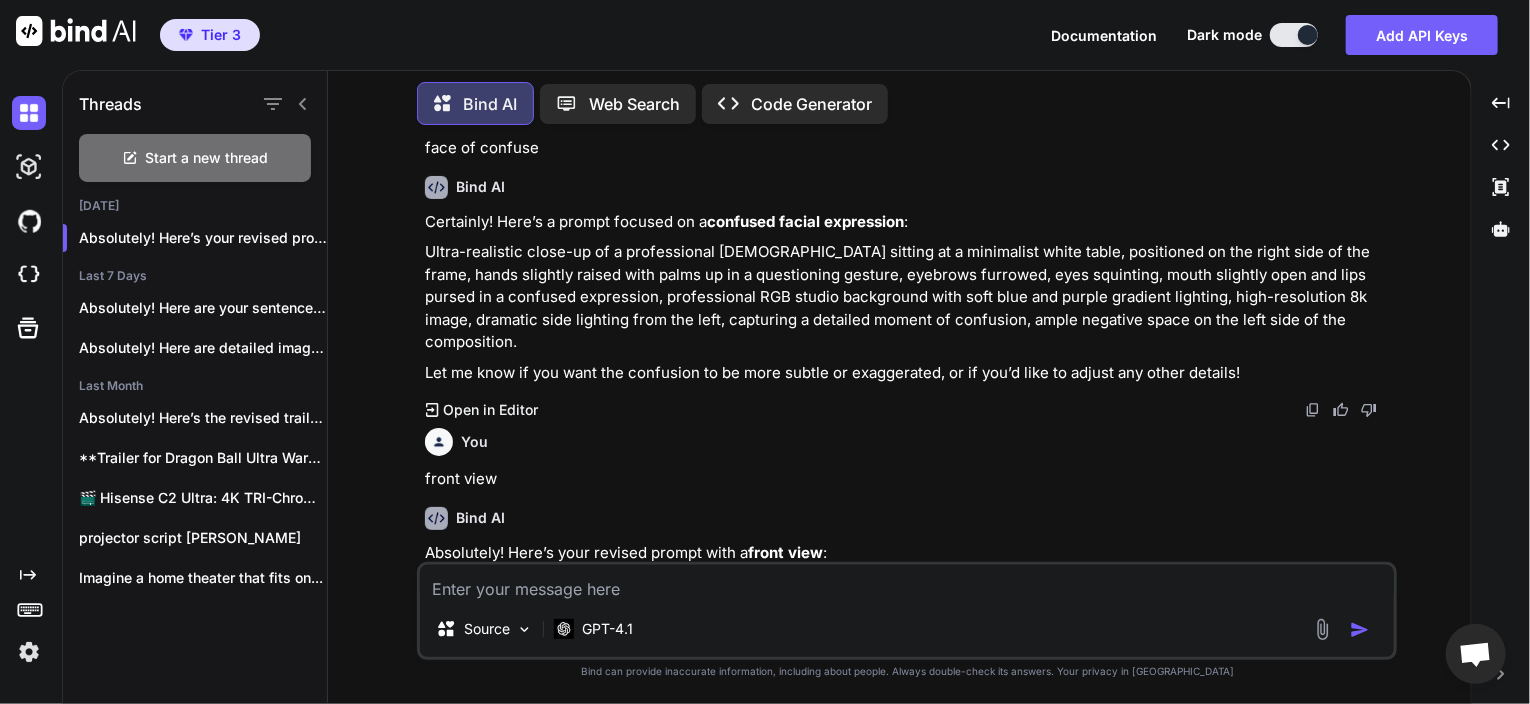 scroll, scrollTop: 3601, scrollLeft: 0, axis: vertical 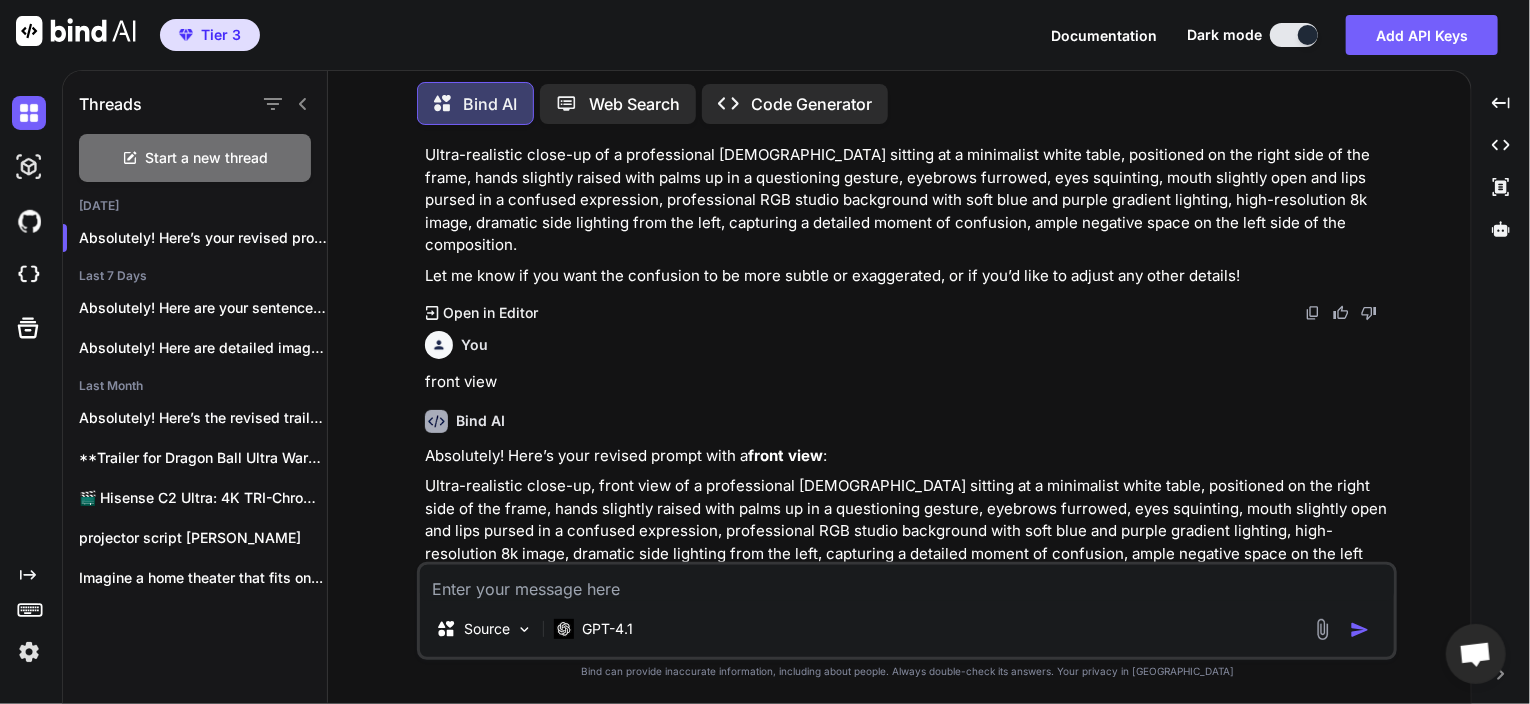 drag, startPoint x: 816, startPoint y: 511, endPoint x: 640, endPoint y: 504, distance: 176.13914 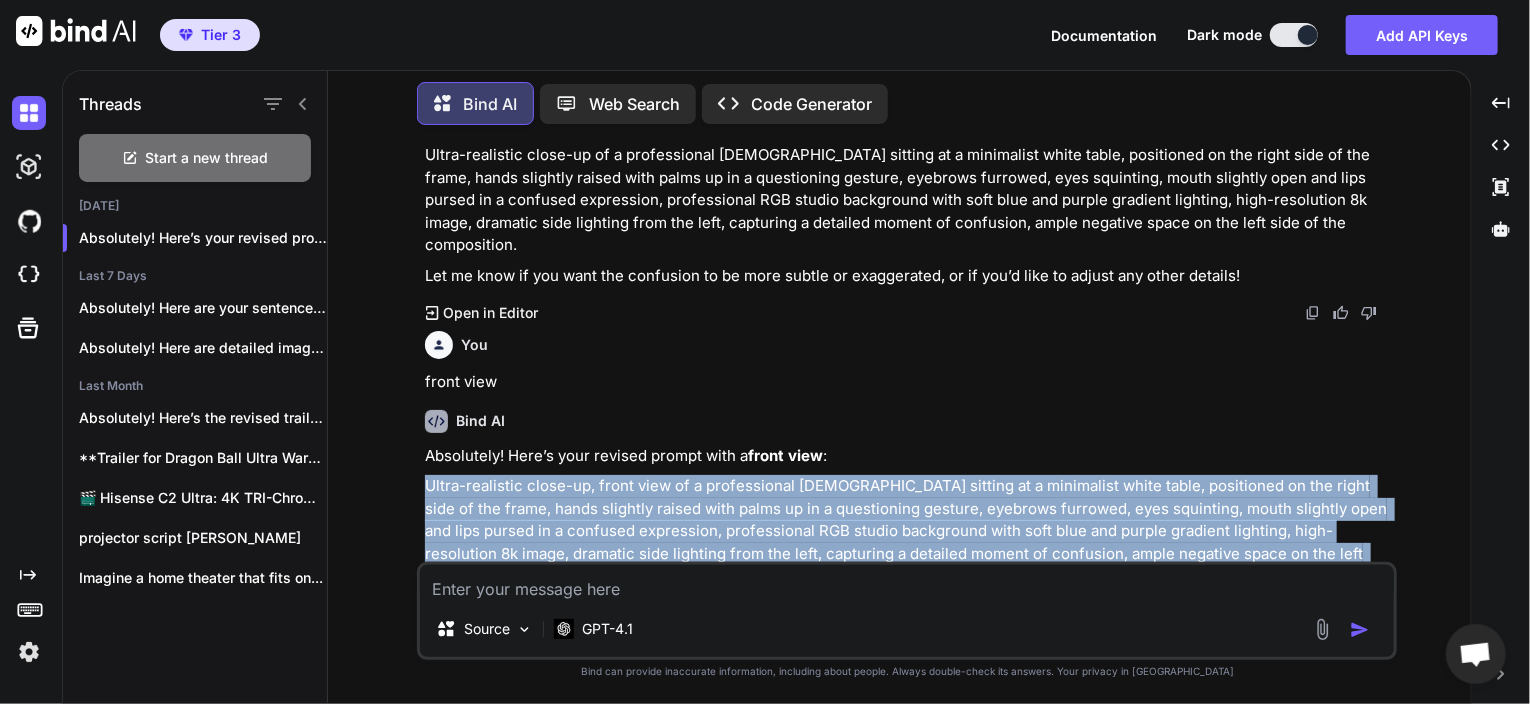 drag, startPoint x: 1396, startPoint y: 487, endPoint x: 416, endPoint y: 408, distance: 983.179 